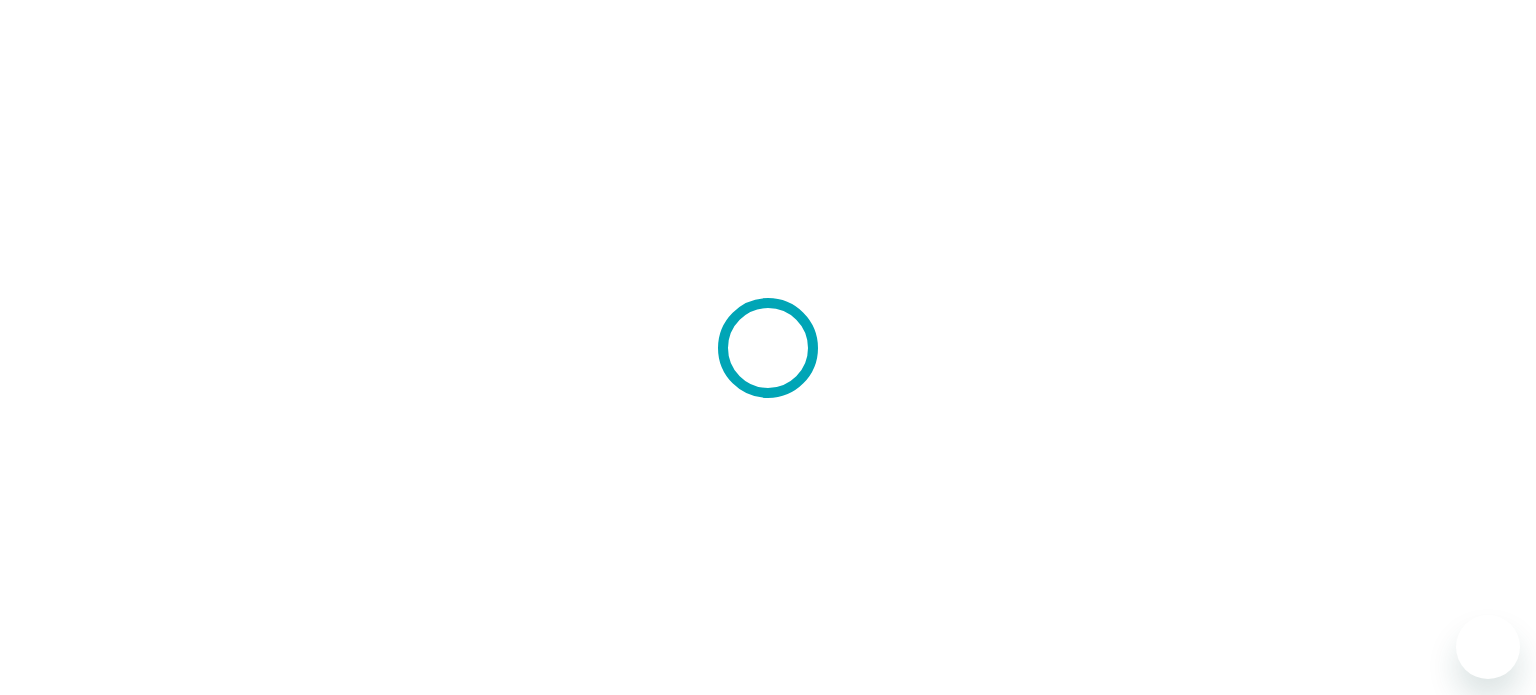 scroll, scrollTop: 0, scrollLeft: 0, axis: both 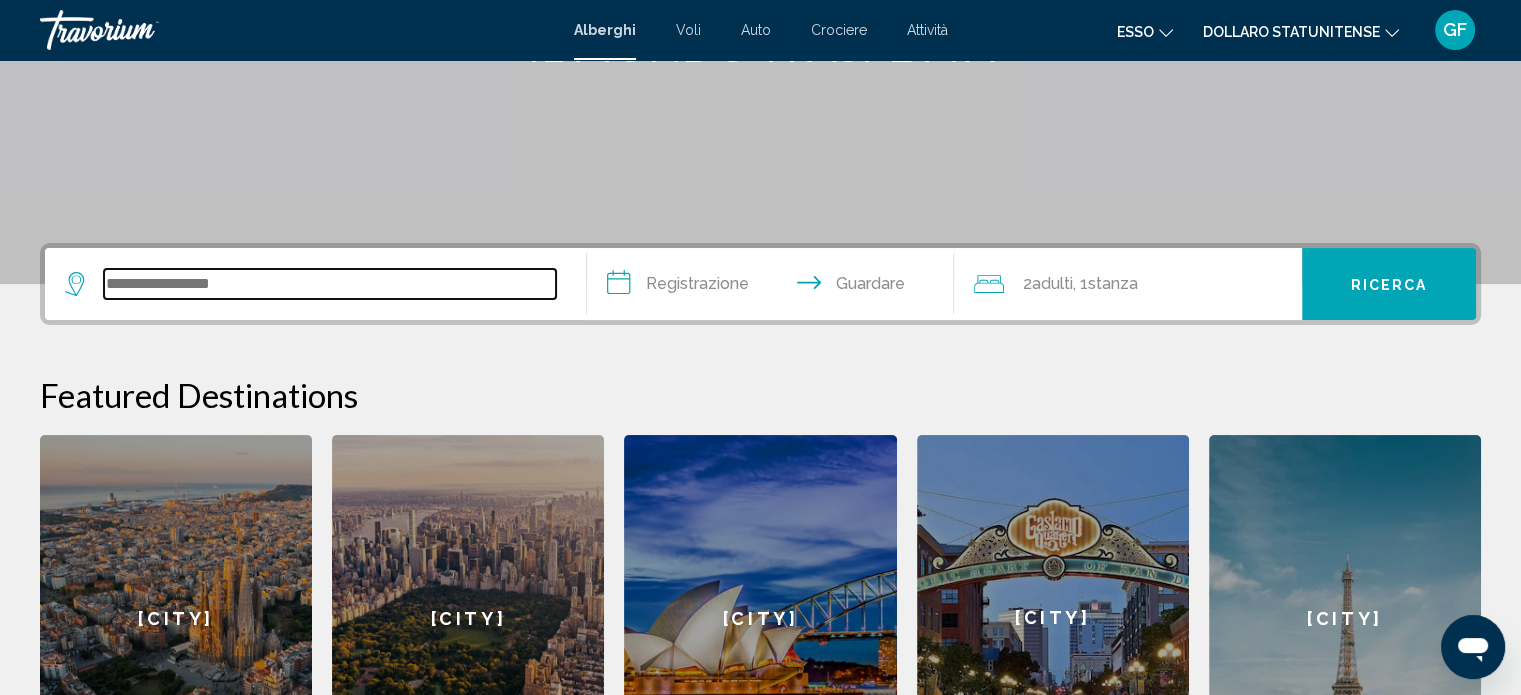click at bounding box center (330, 284) 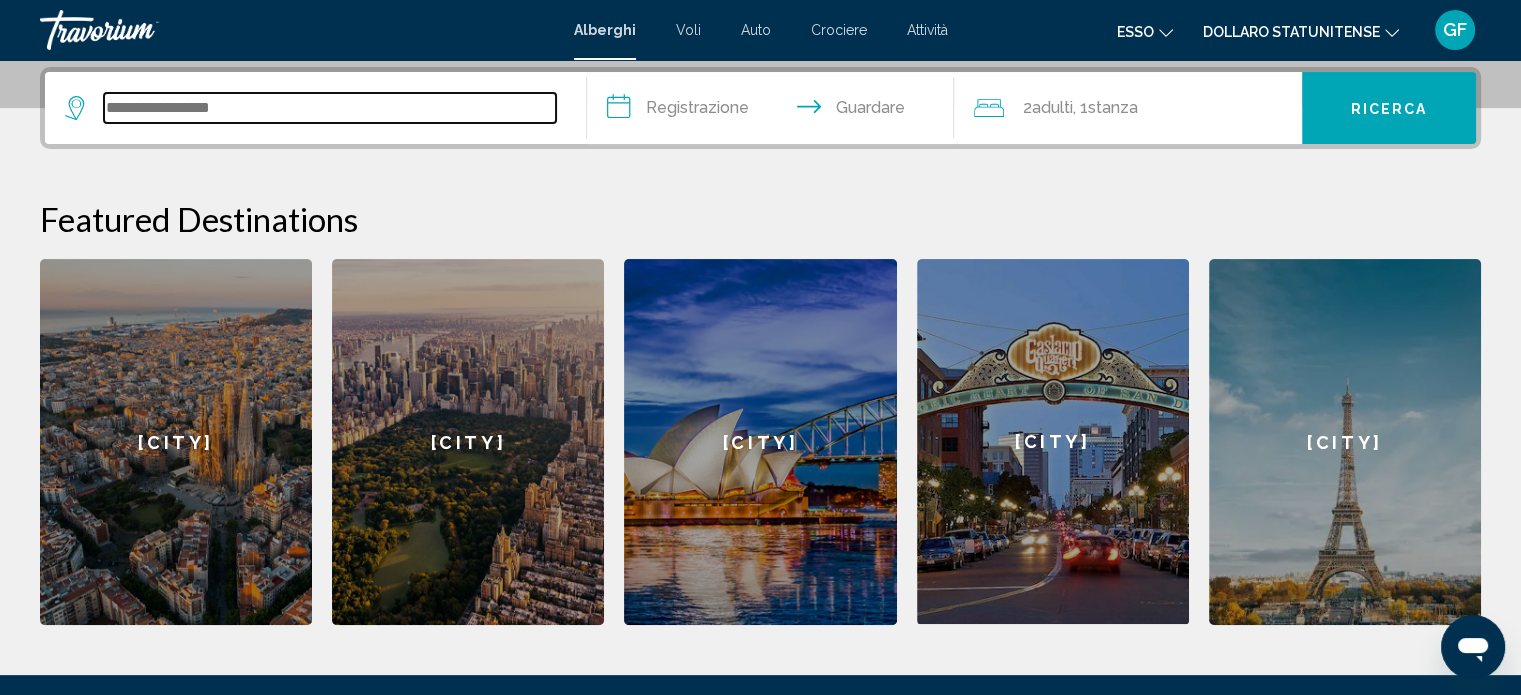 scroll, scrollTop: 493, scrollLeft: 0, axis: vertical 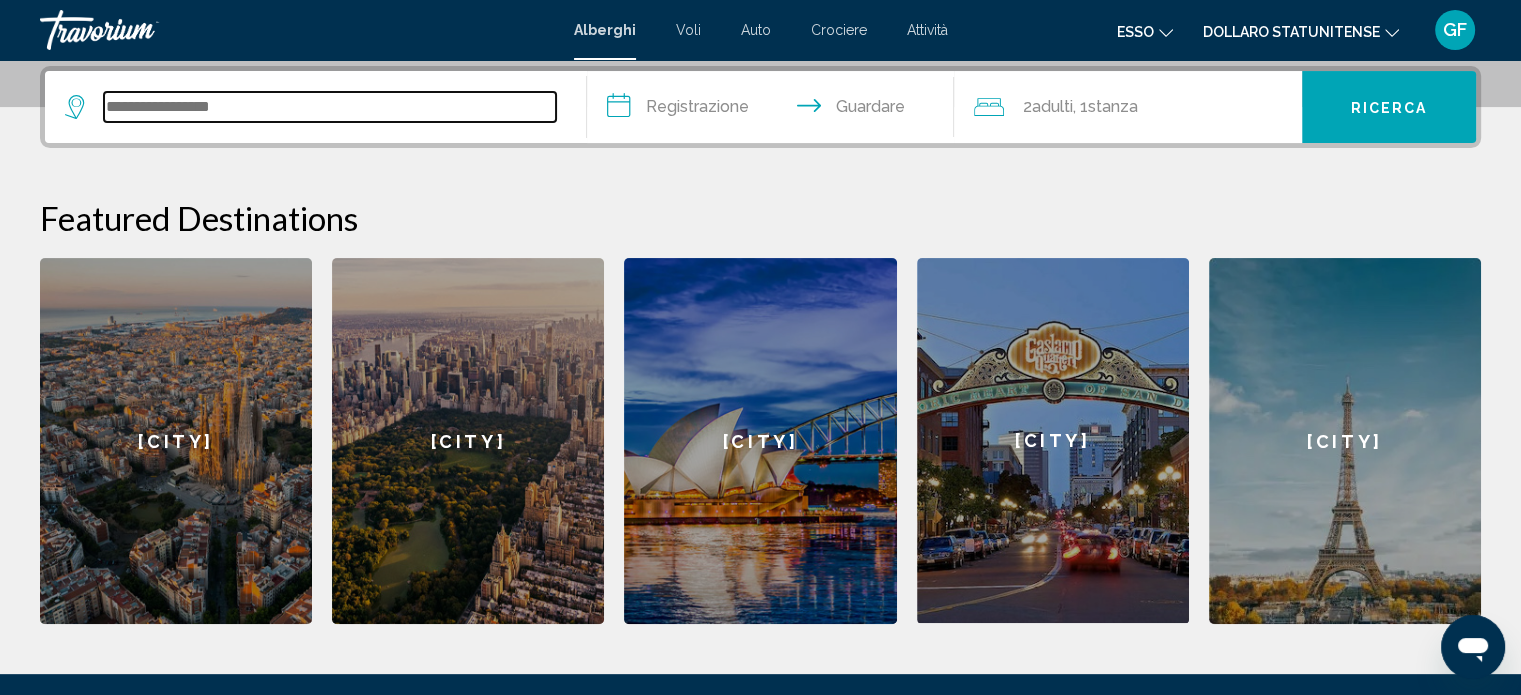 click at bounding box center (330, 107) 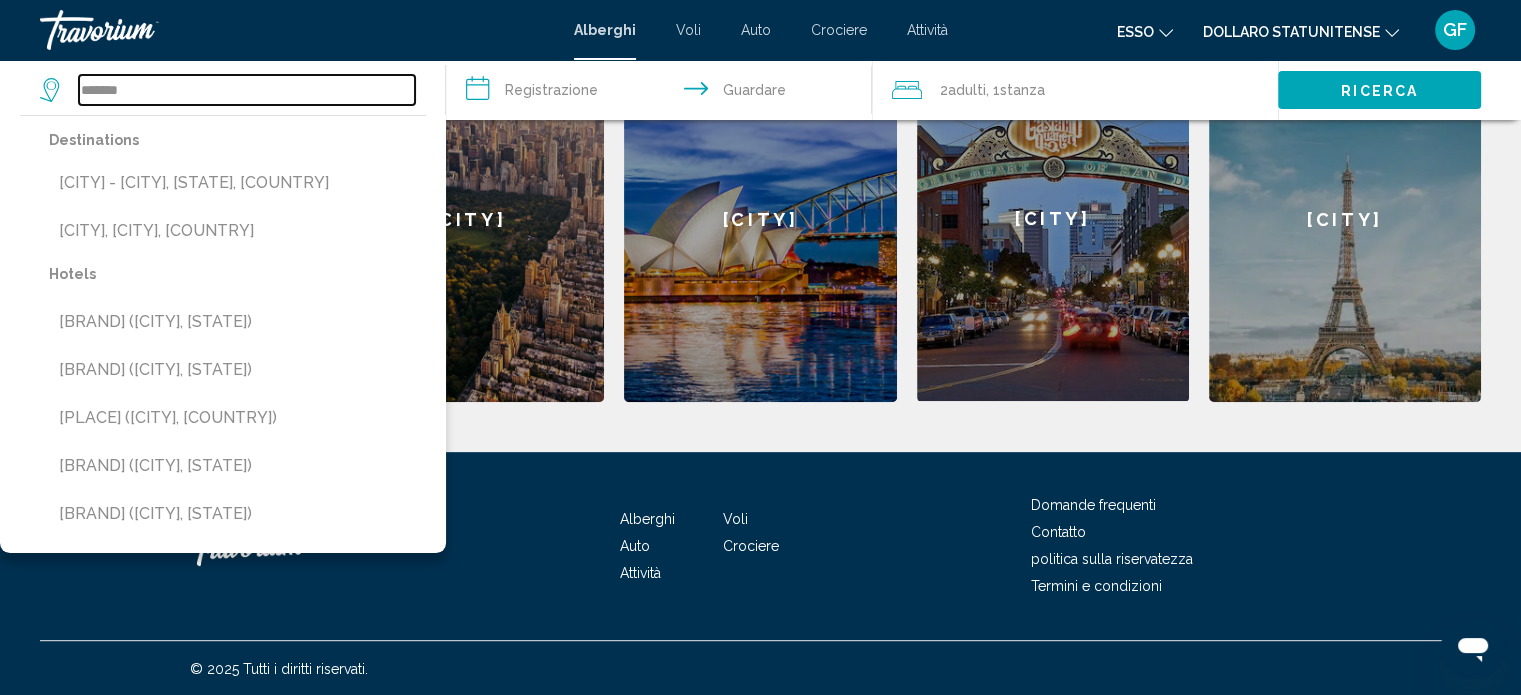 scroll, scrollTop: 716, scrollLeft: 0, axis: vertical 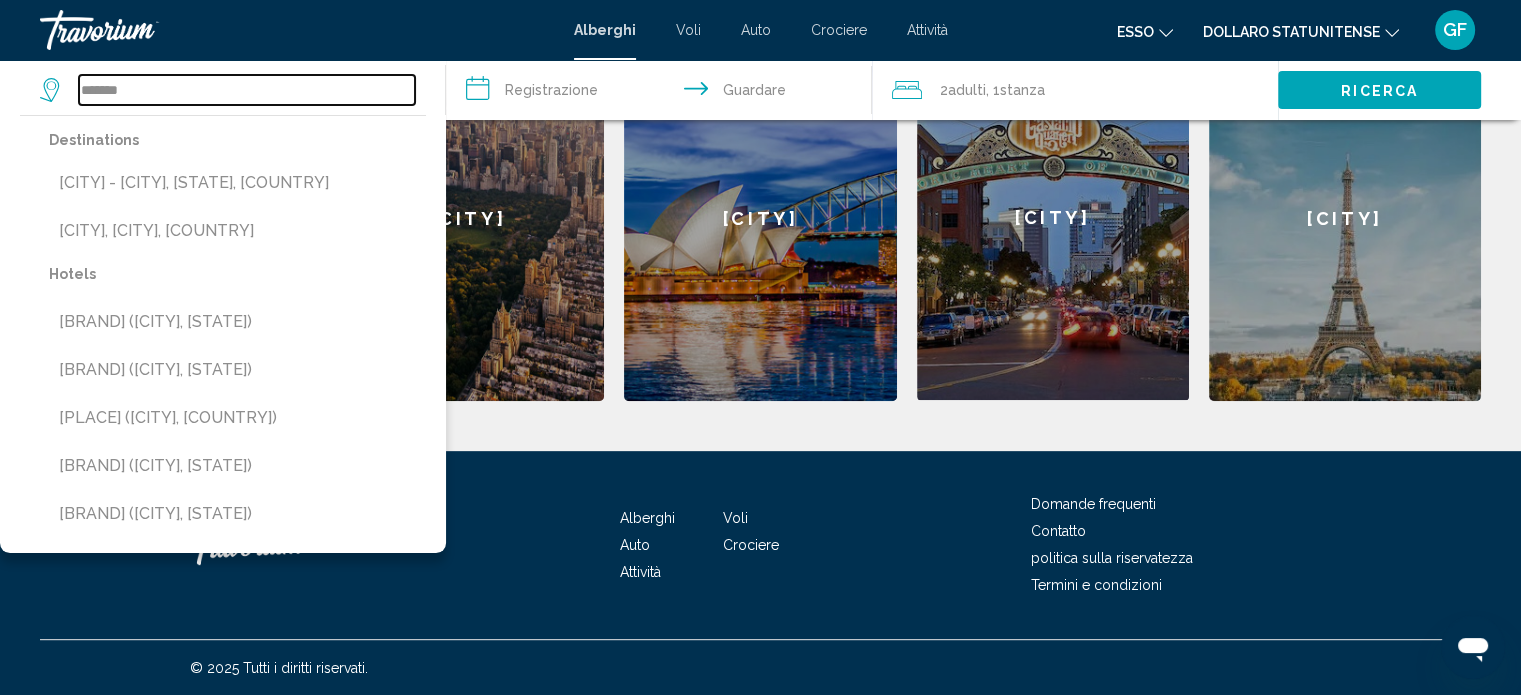click on "*******" at bounding box center (247, 90) 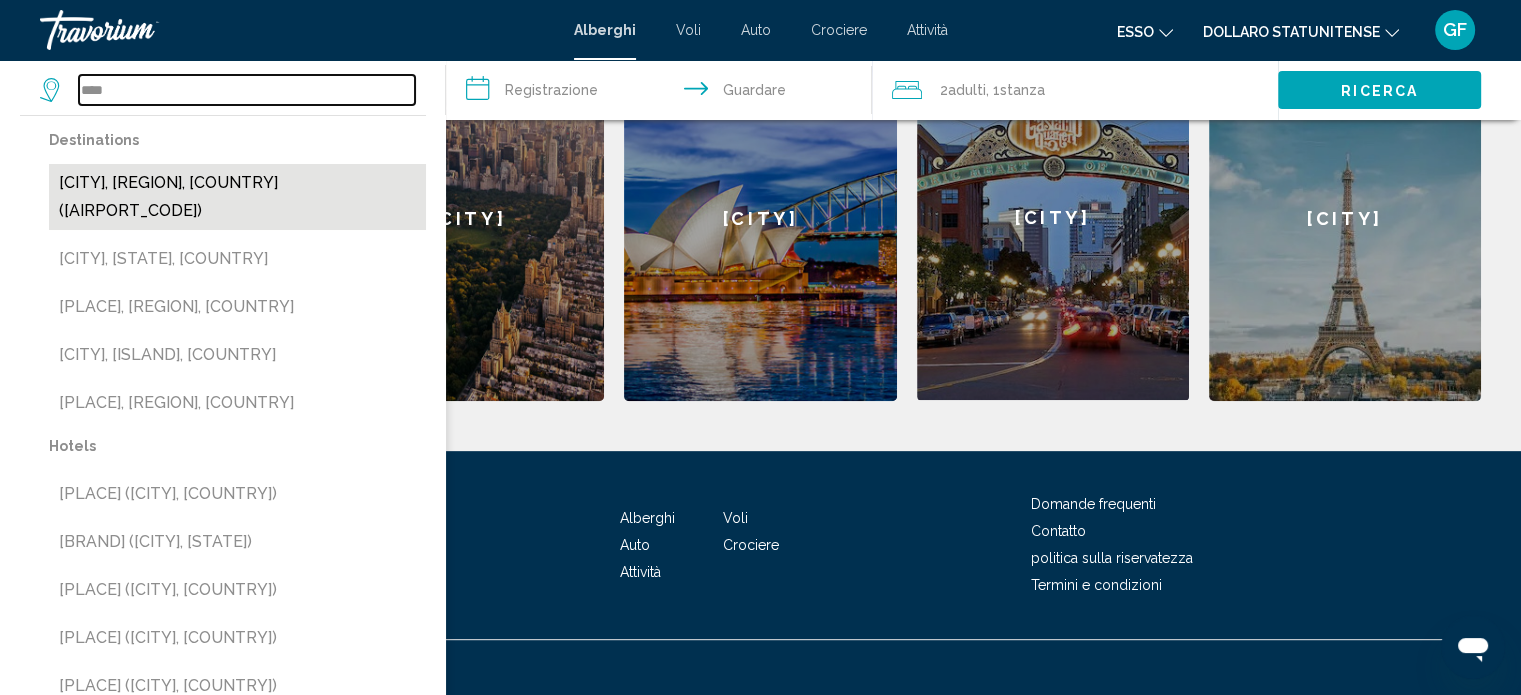 type on "****" 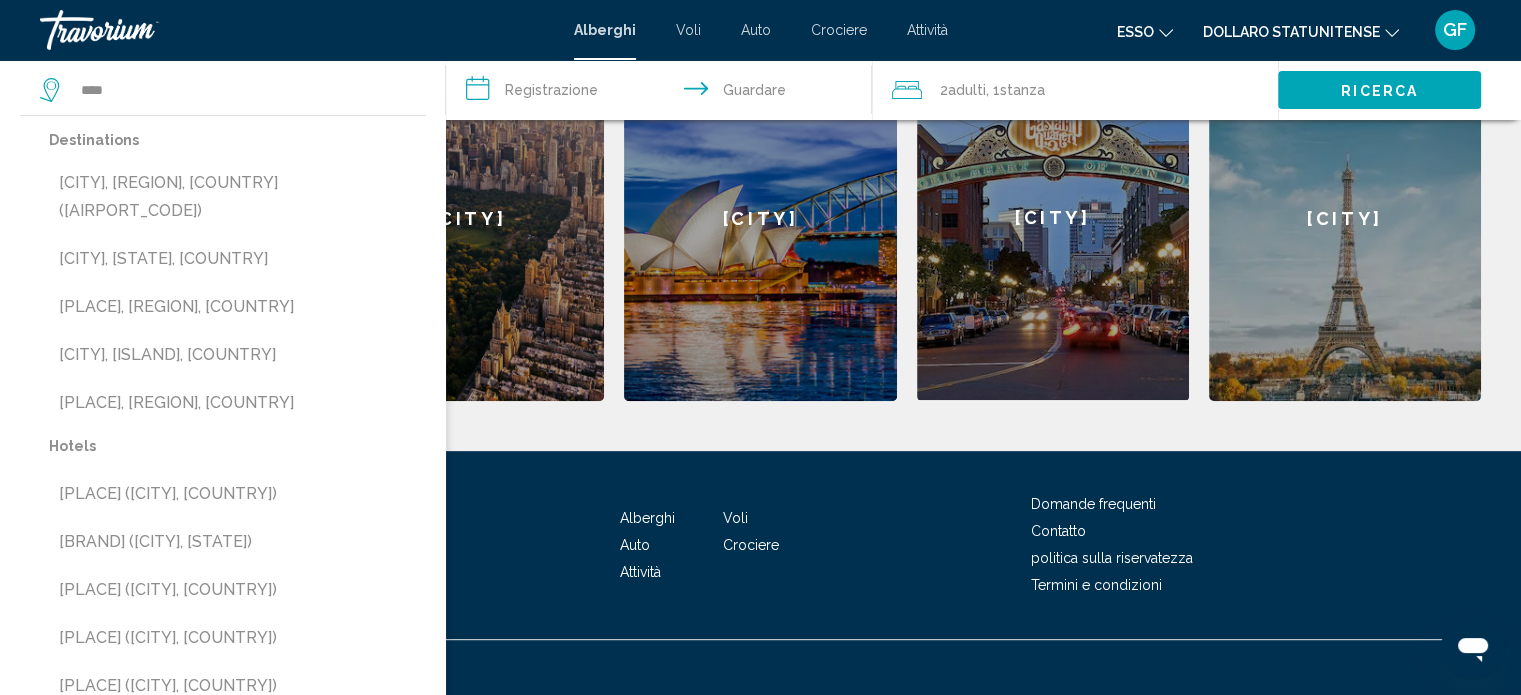click on "[CITY], [REGION], [COUNTRY] ([AIRPORT_CODE])" at bounding box center [237, 197] 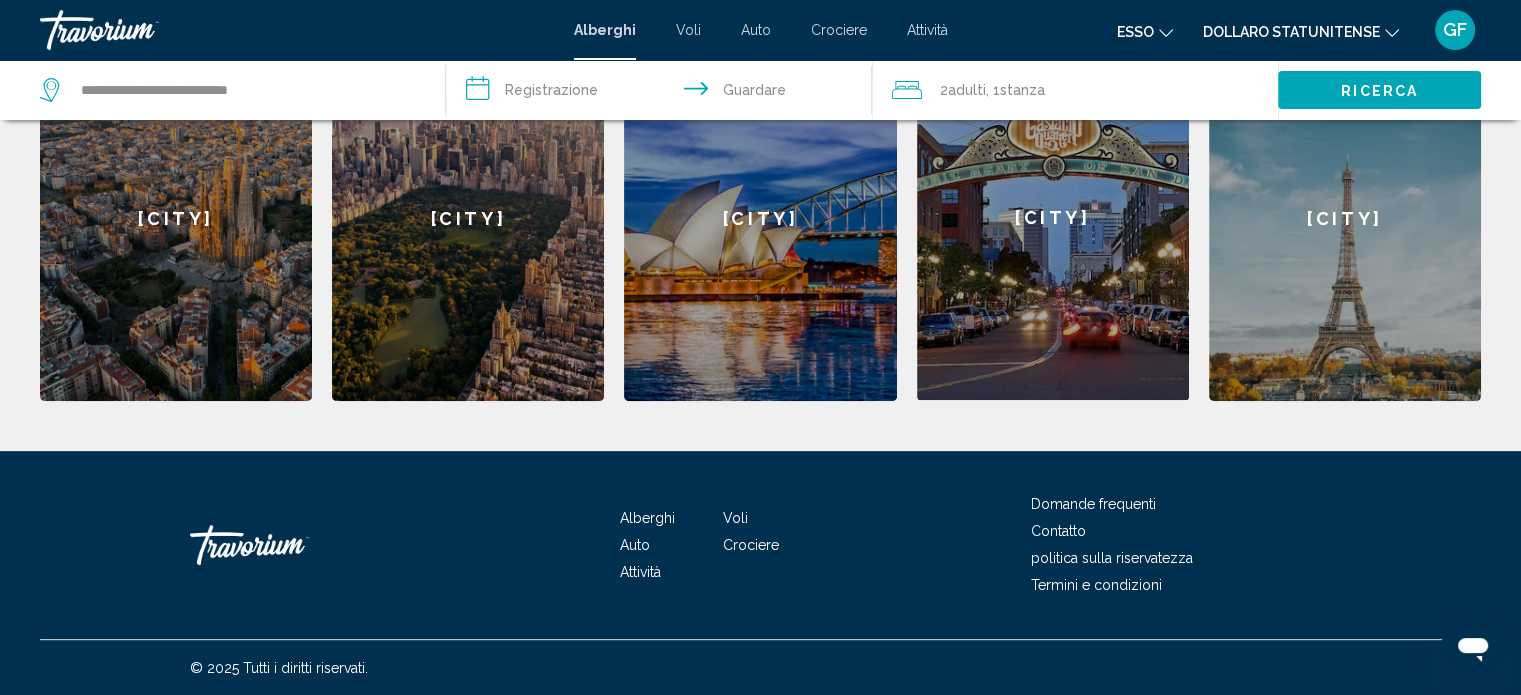 click on "Ricerca" at bounding box center [1399, 90] 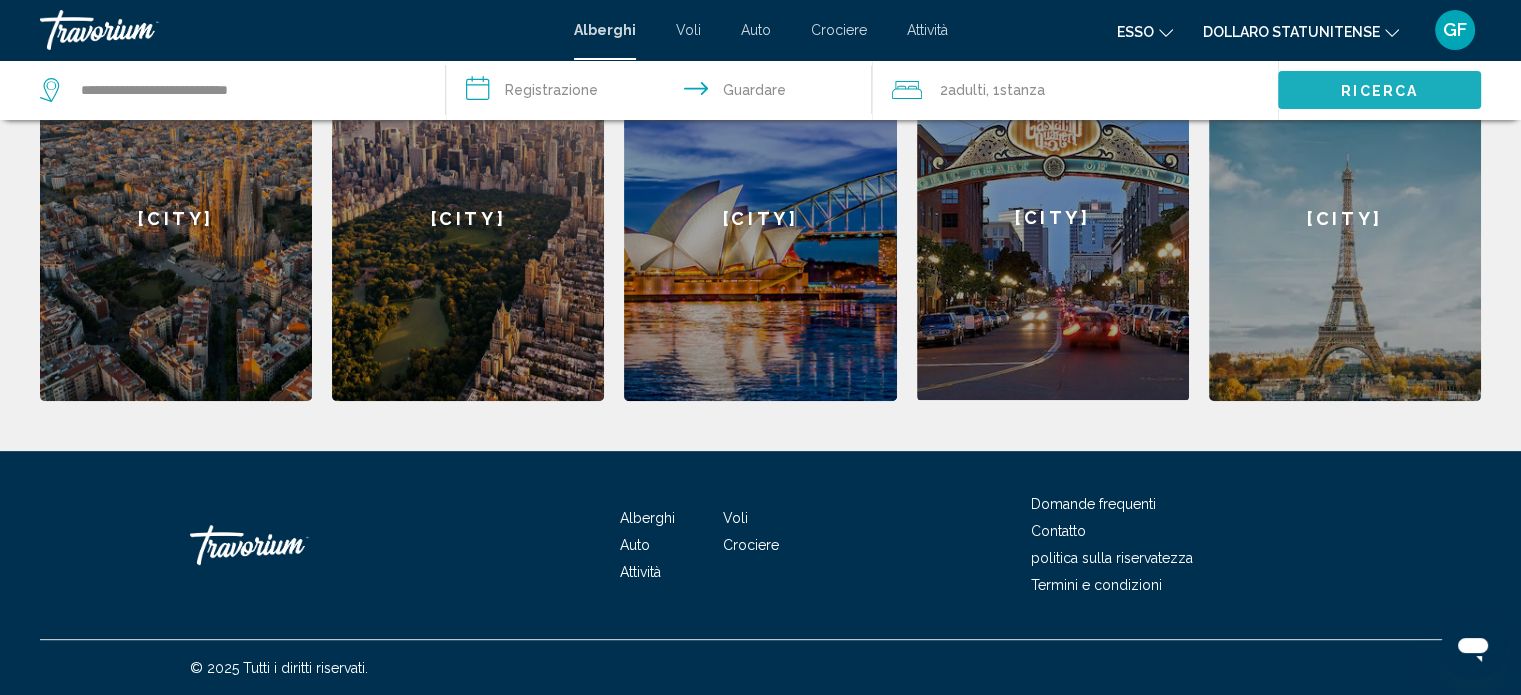 click on "Ricerca" at bounding box center (1379, 90) 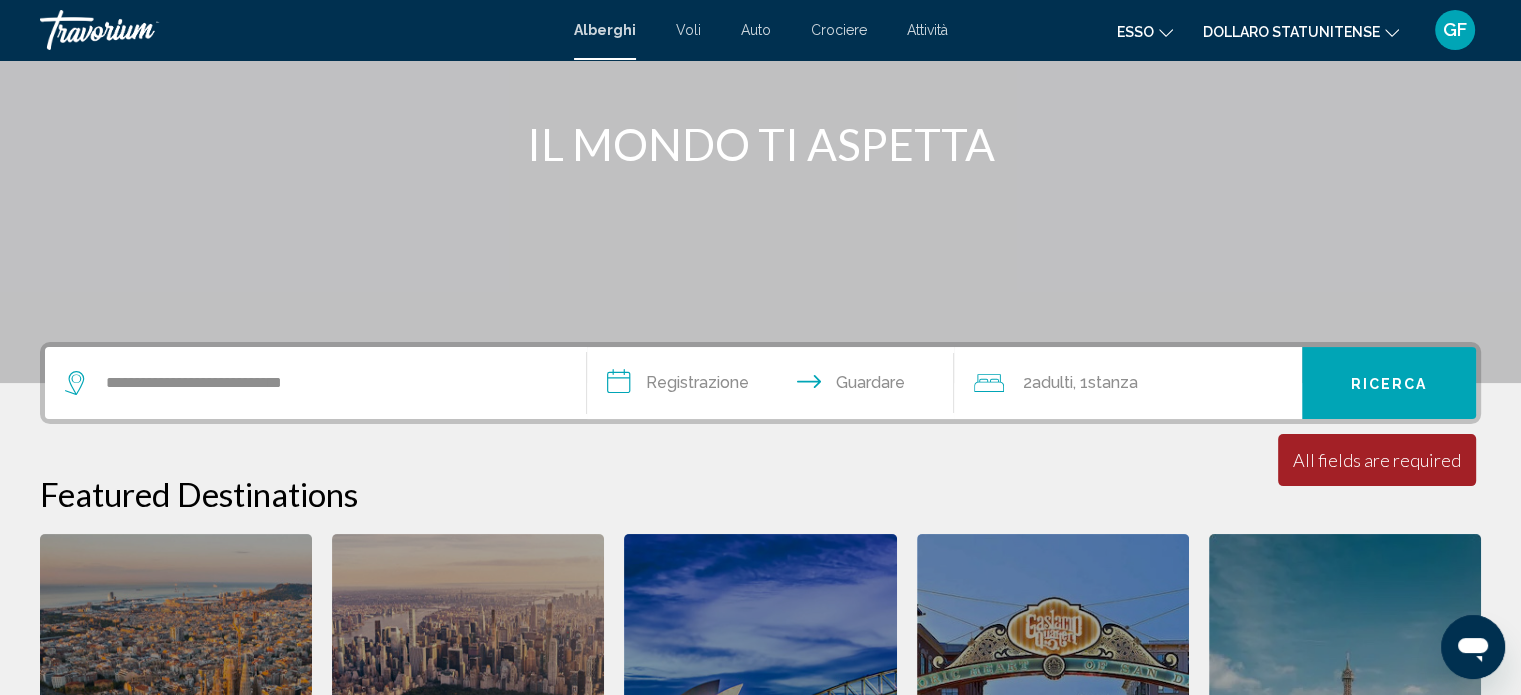 scroll, scrollTop: 216, scrollLeft: 0, axis: vertical 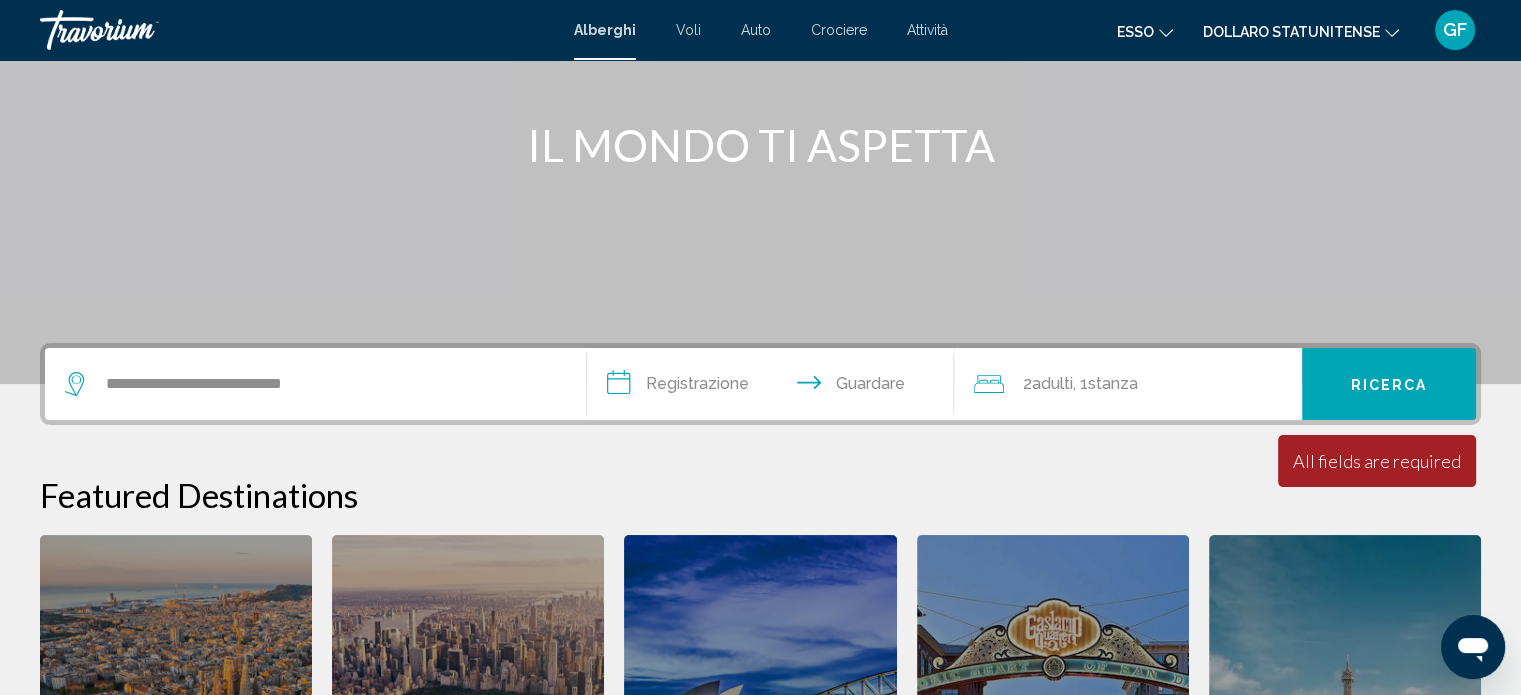 click on "**********" at bounding box center (775, 387) 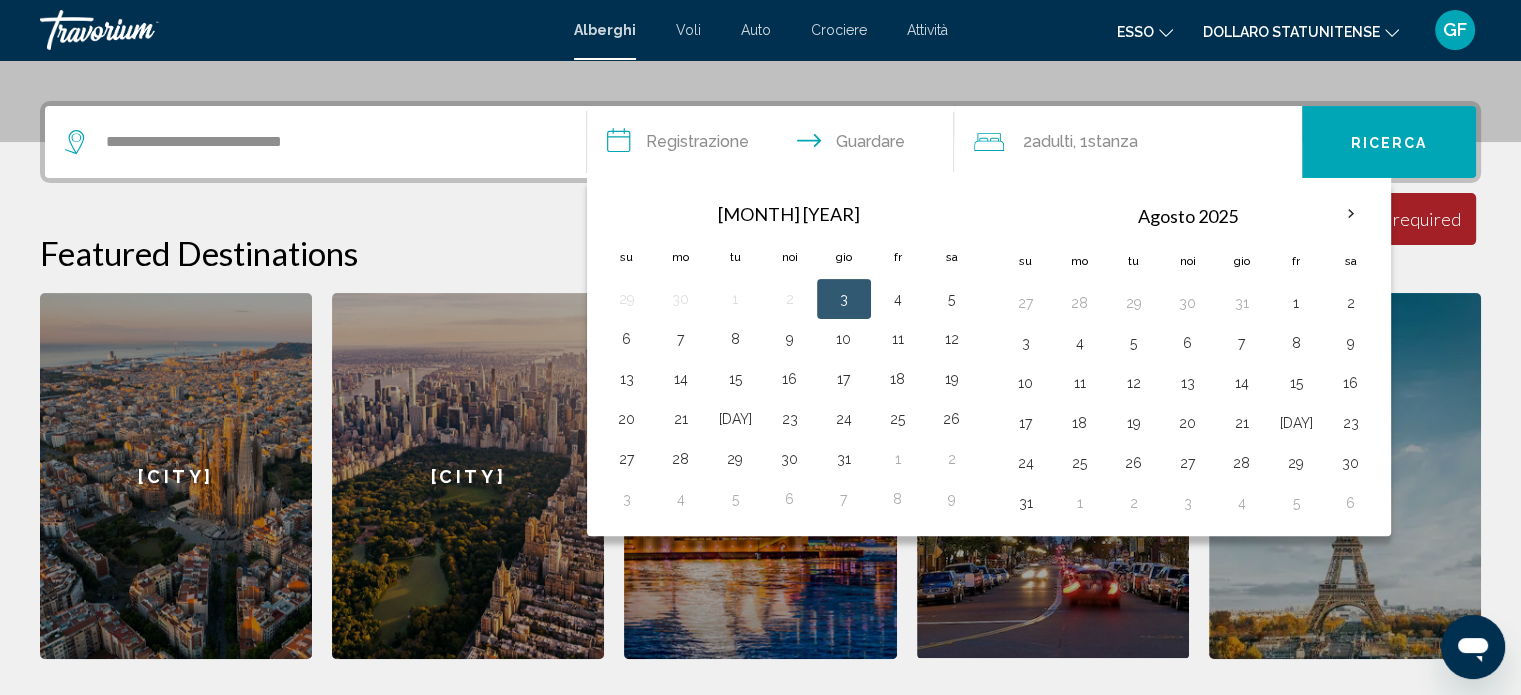scroll, scrollTop: 493, scrollLeft: 0, axis: vertical 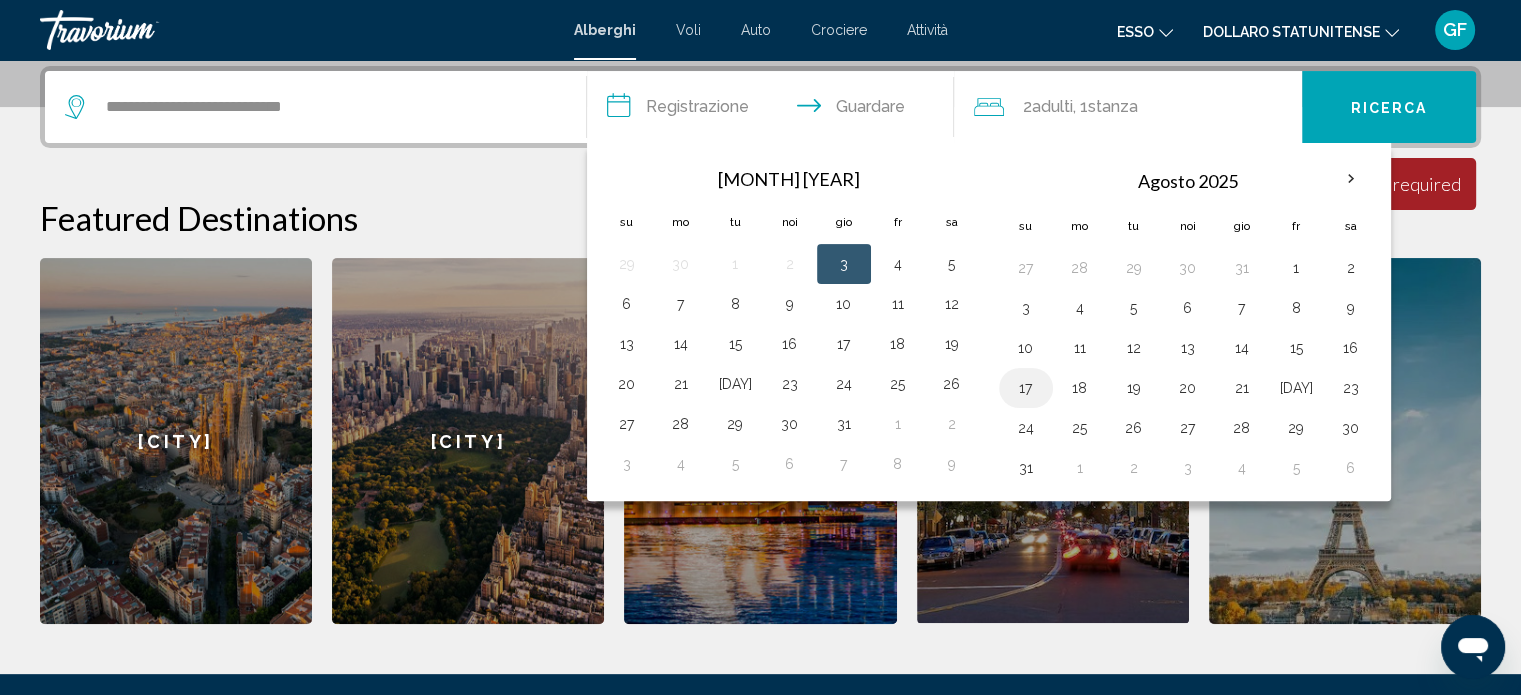 click on "17" at bounding box center [1026, 388] 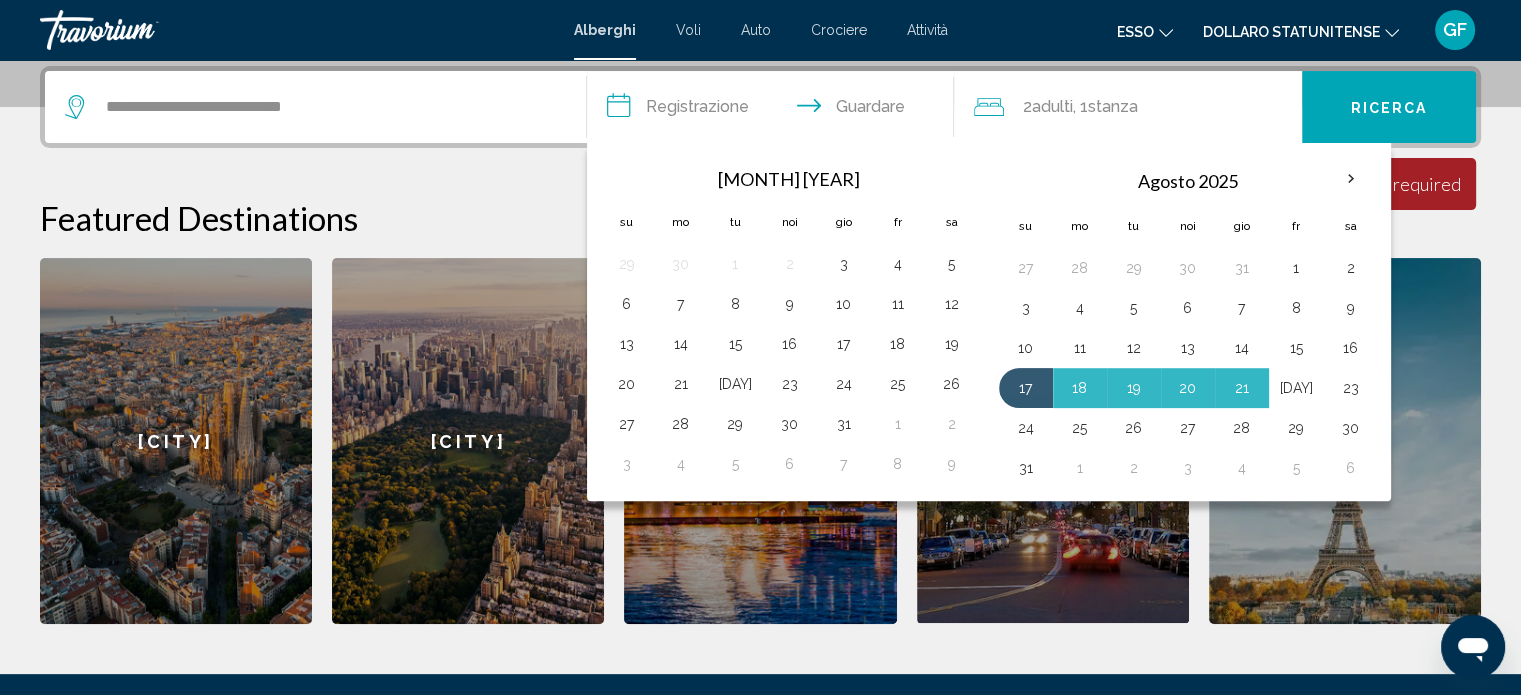 click on "[DAY]" at bounding box center (1296, 388) 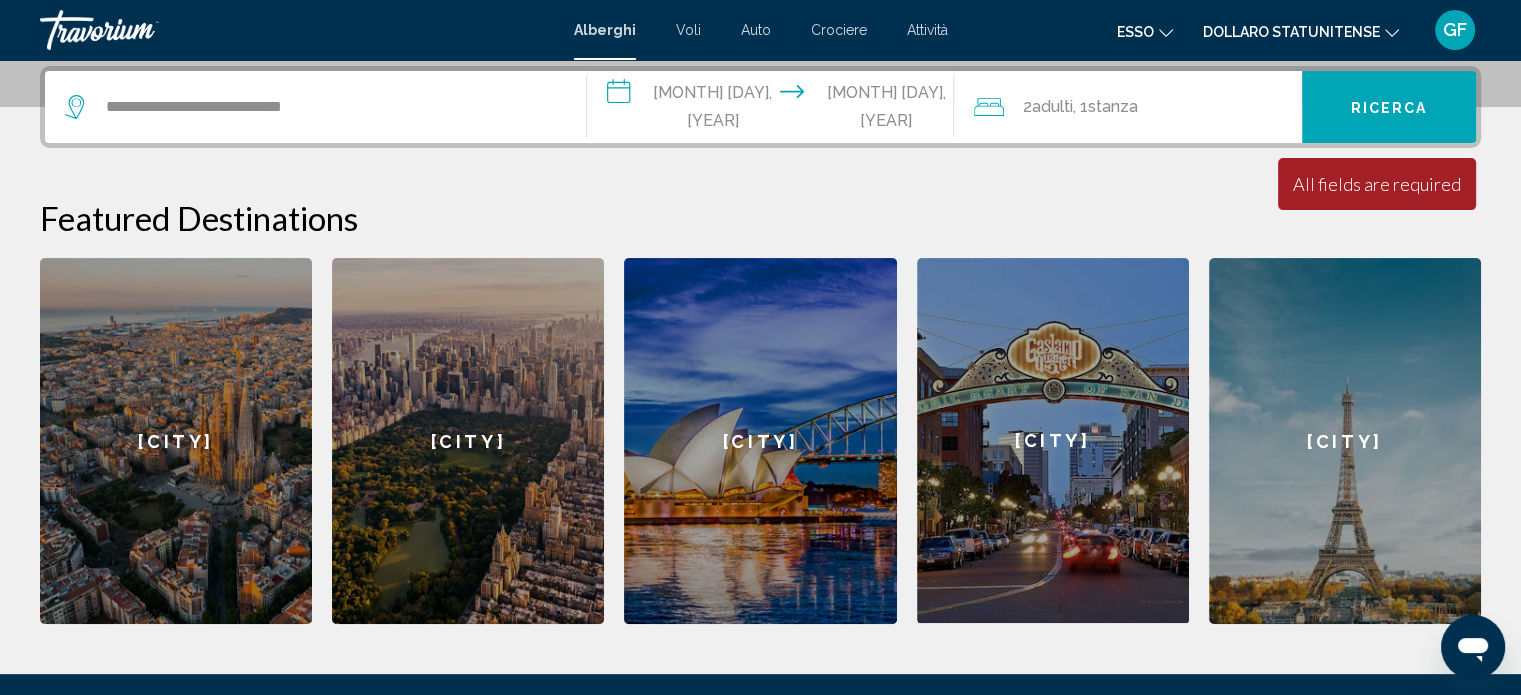 click on ", 1" at bounding box center (1026, 106) 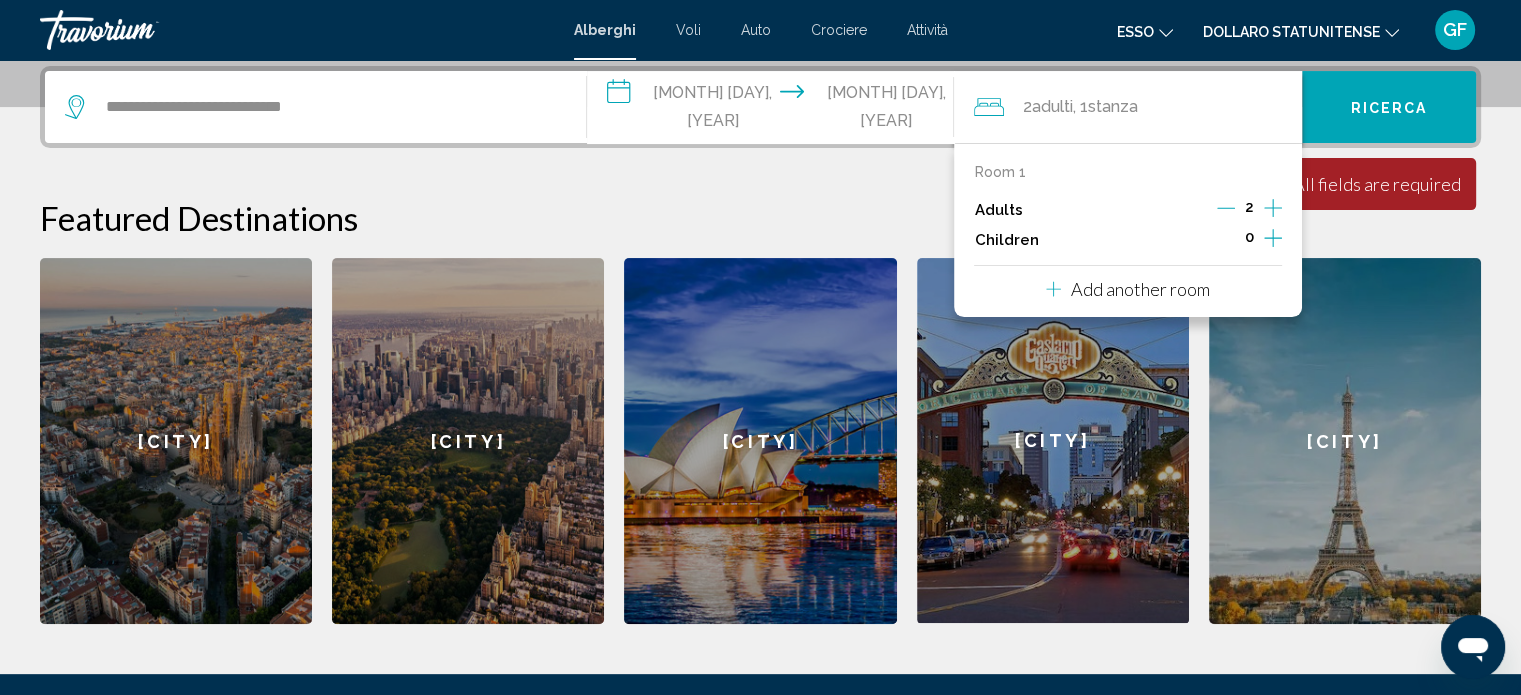 click at bounding box center (1226, 208) 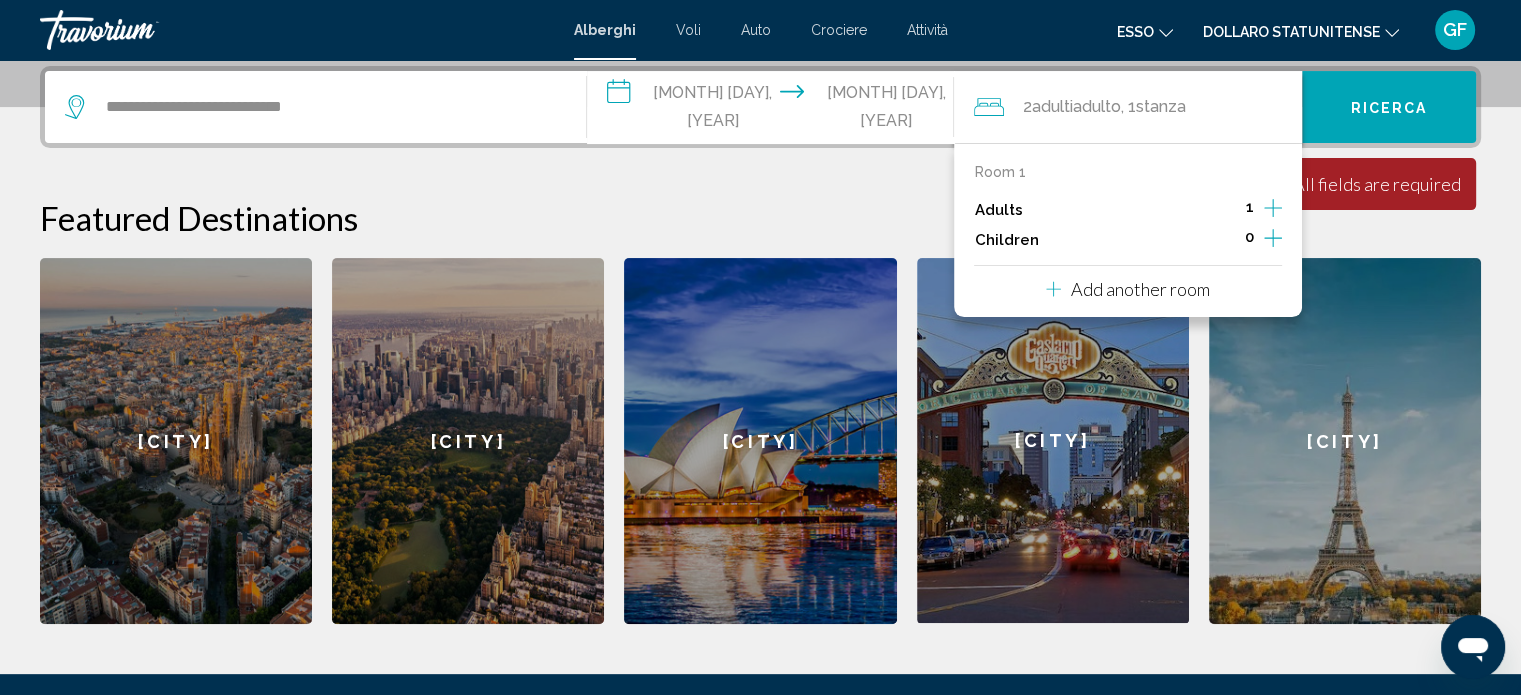 click on "[CITY]" at bounding box center [1345, 441] 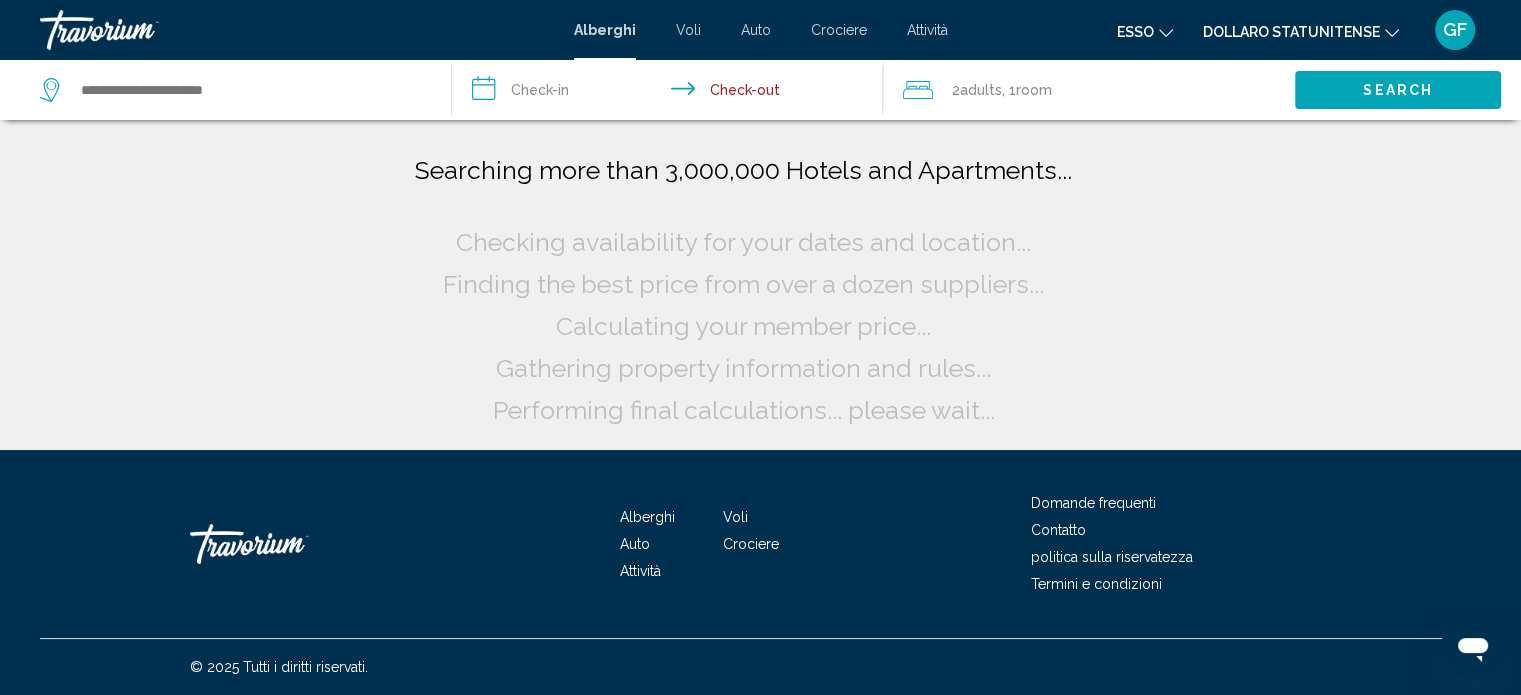 scroll, scrollTop: 0, scrollLeft: 0, axis: both 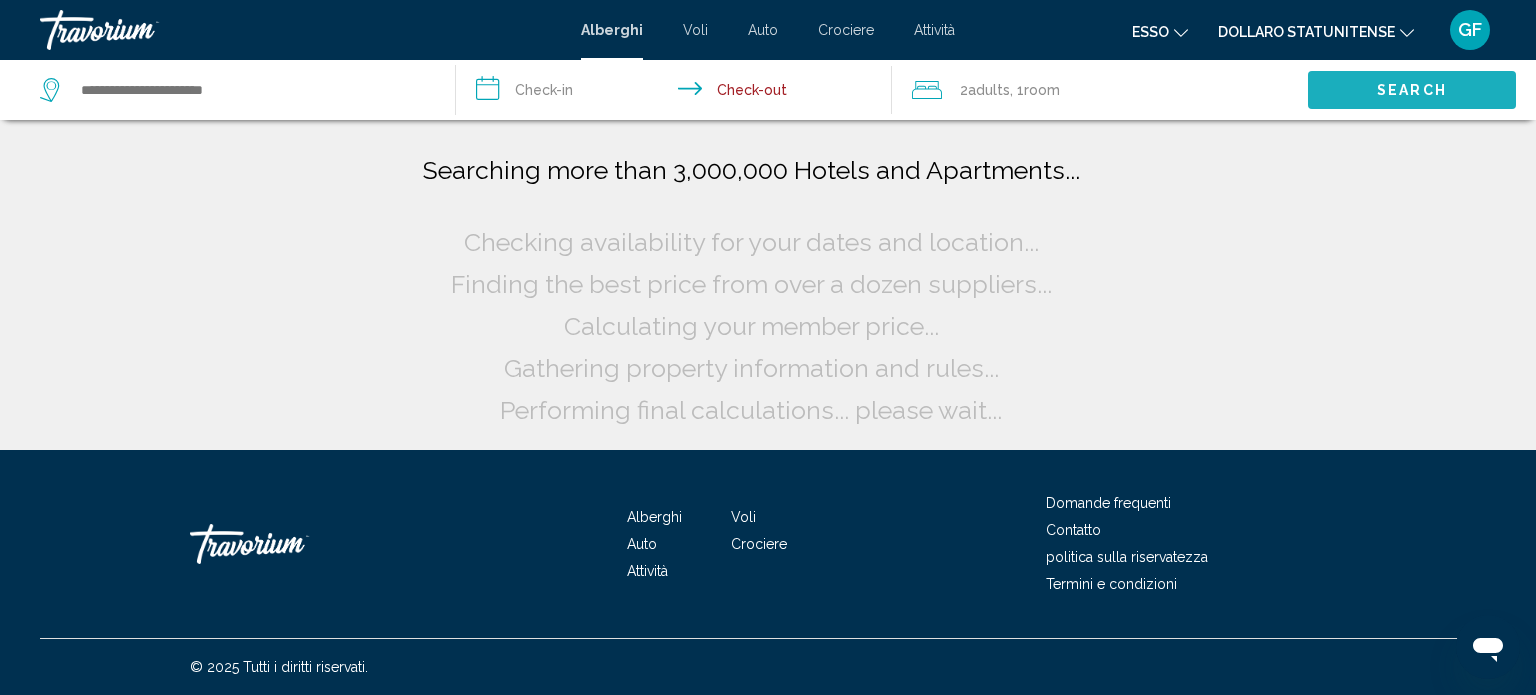 click on "Search" at bounding box center (1412, 89) 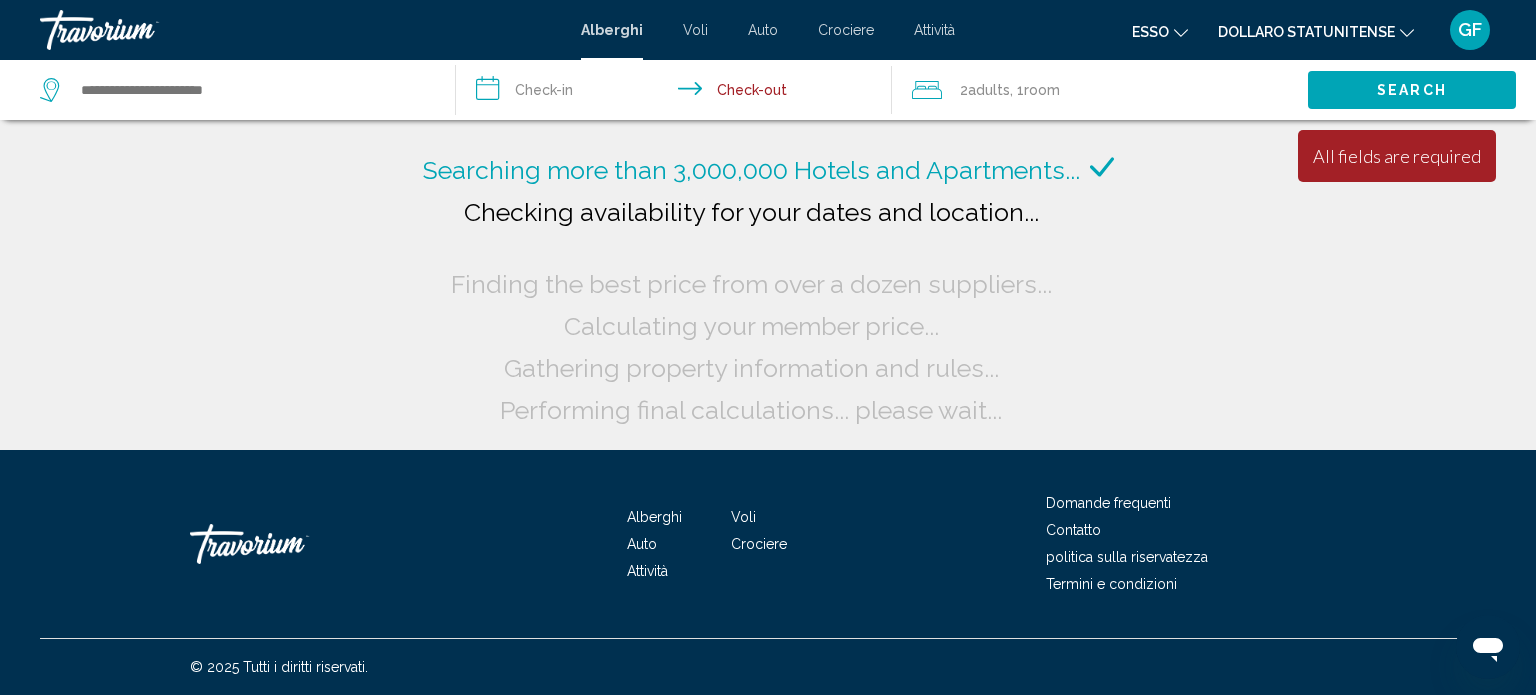 click on "**********" at bounding box center [678, 93] 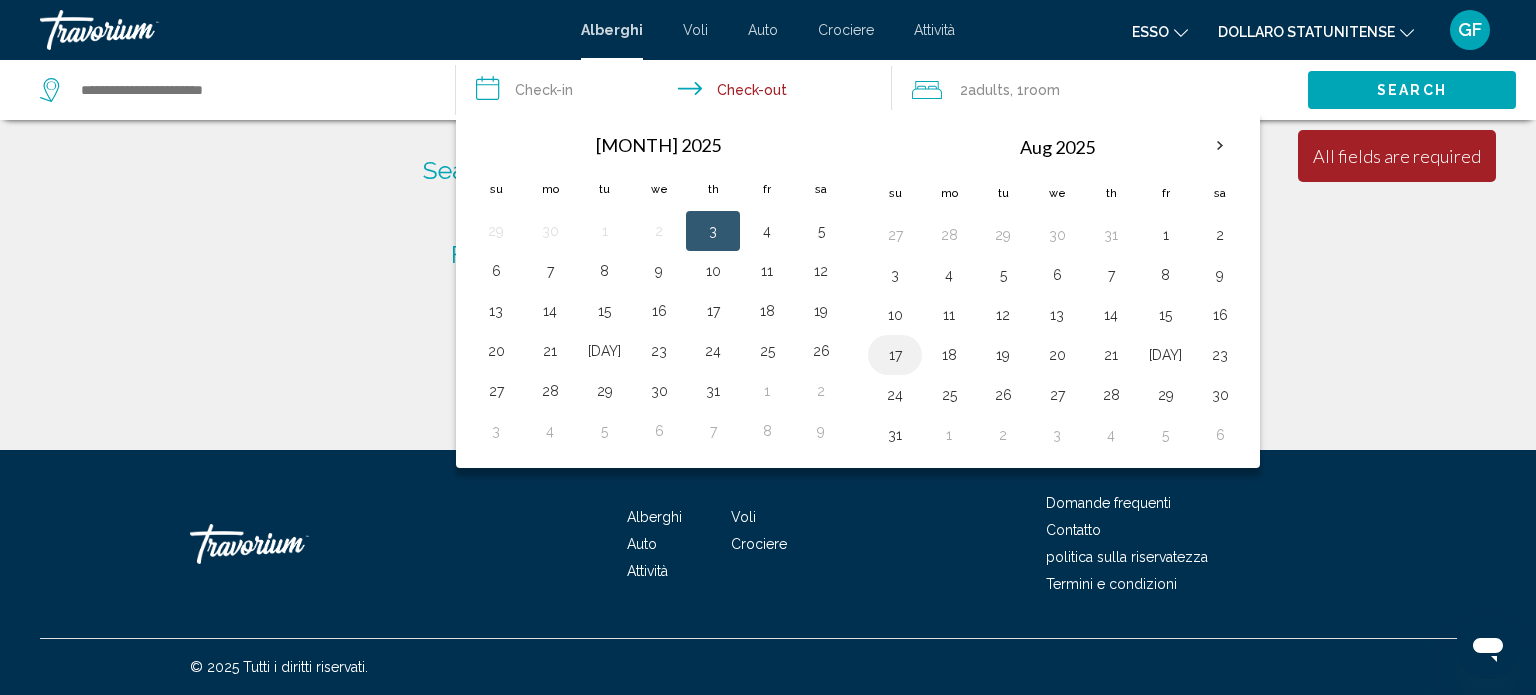 click on "17" at bounding box center (895, 355) 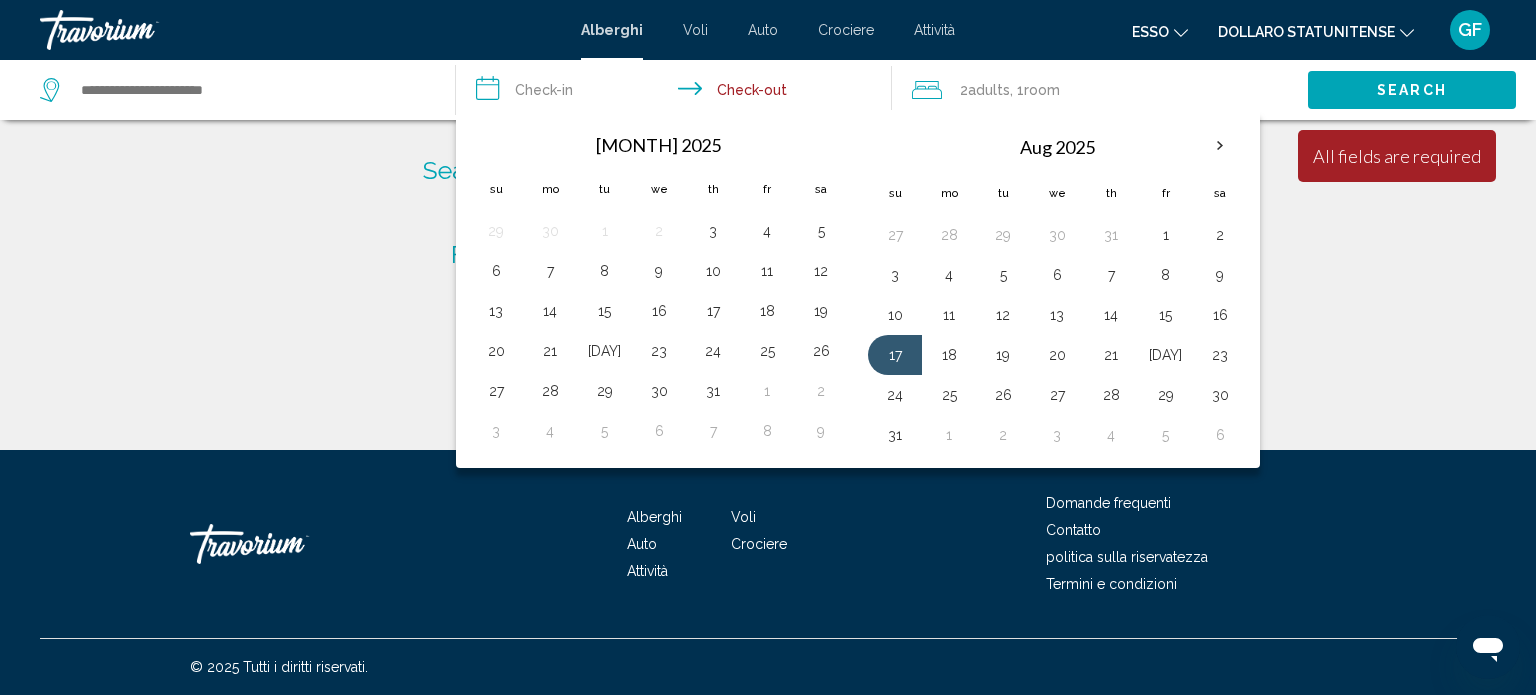 click on "**********" at bounding box center (678, 93) 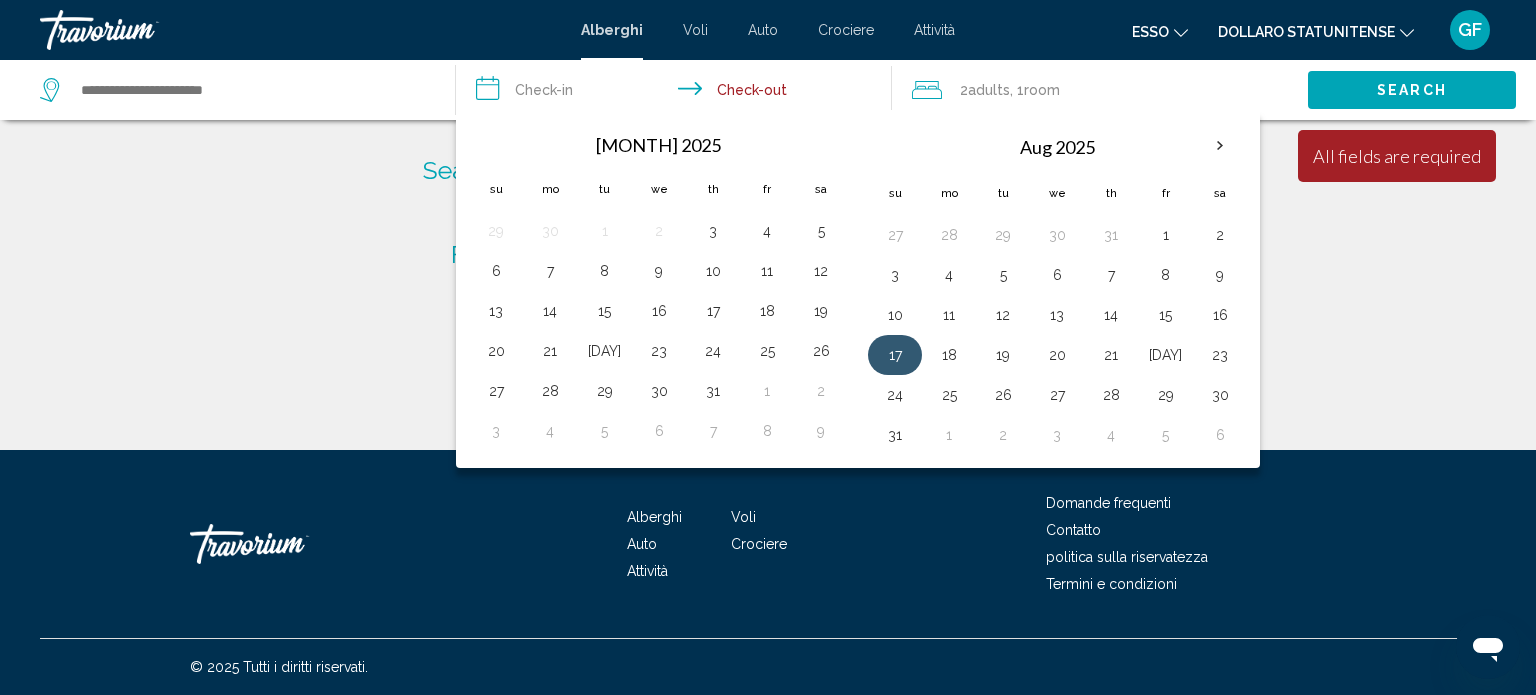click on "17" at bounding box center [895, 355] 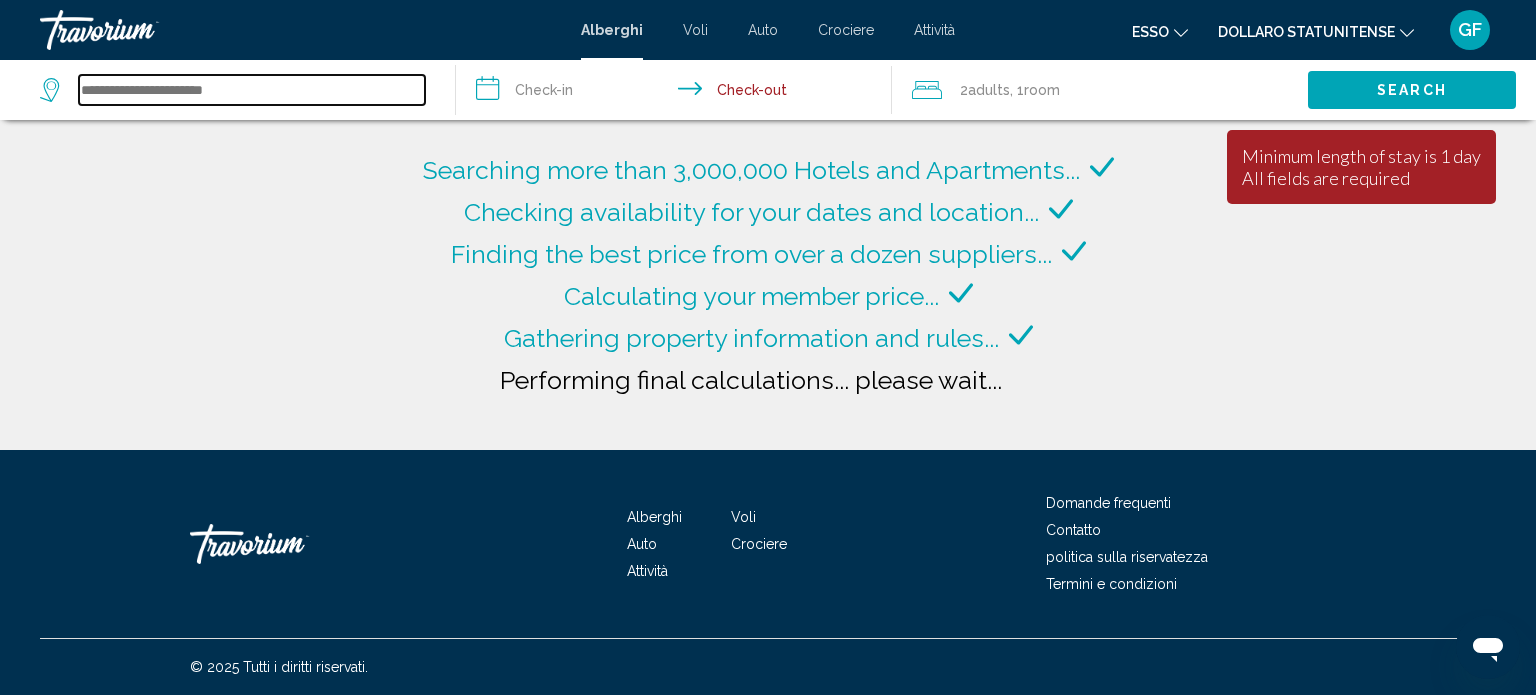 click at bounding box center [252, 90] 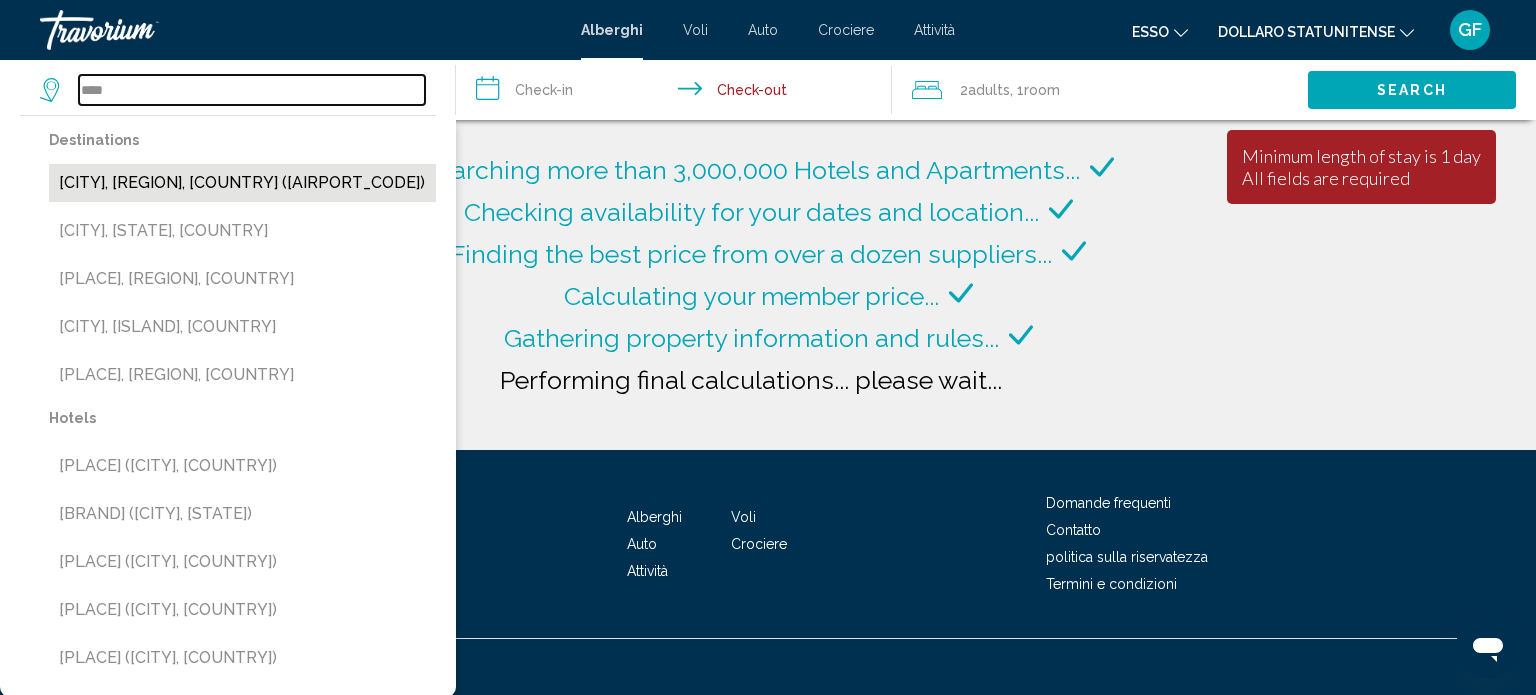 type on "****" 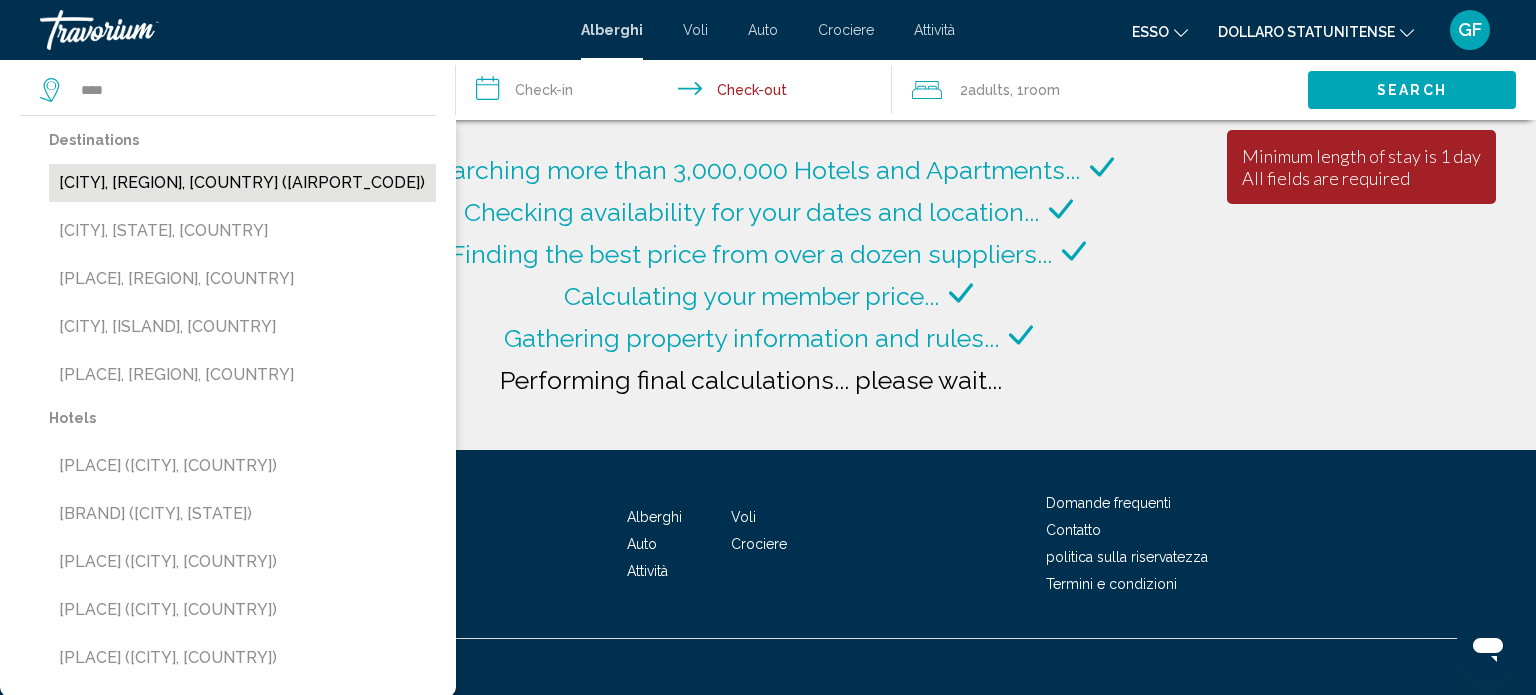 click on "[CITY], [REGION], [COUNTRY] ([AIRPORT_CODE])" at bounding box center (242, 183) 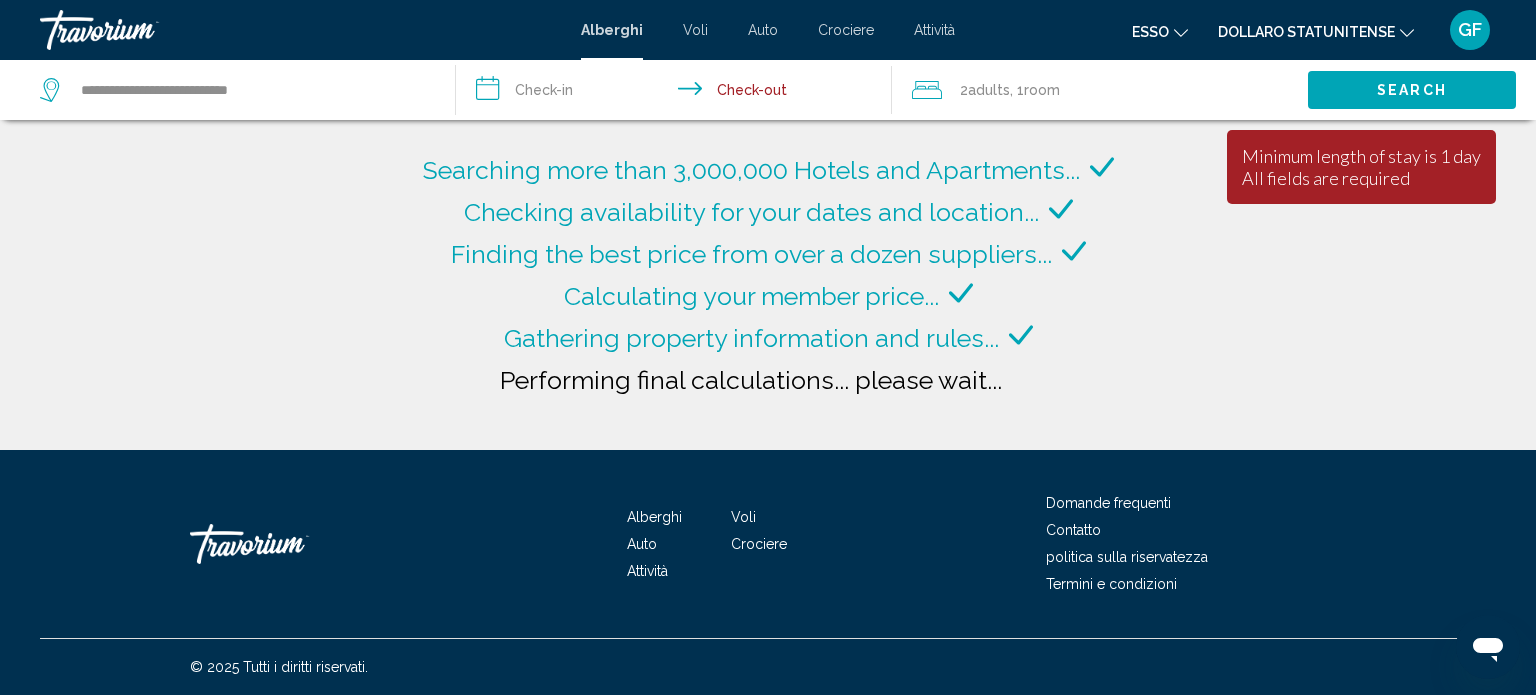 click on "**********" at bounding box center (678, 93) 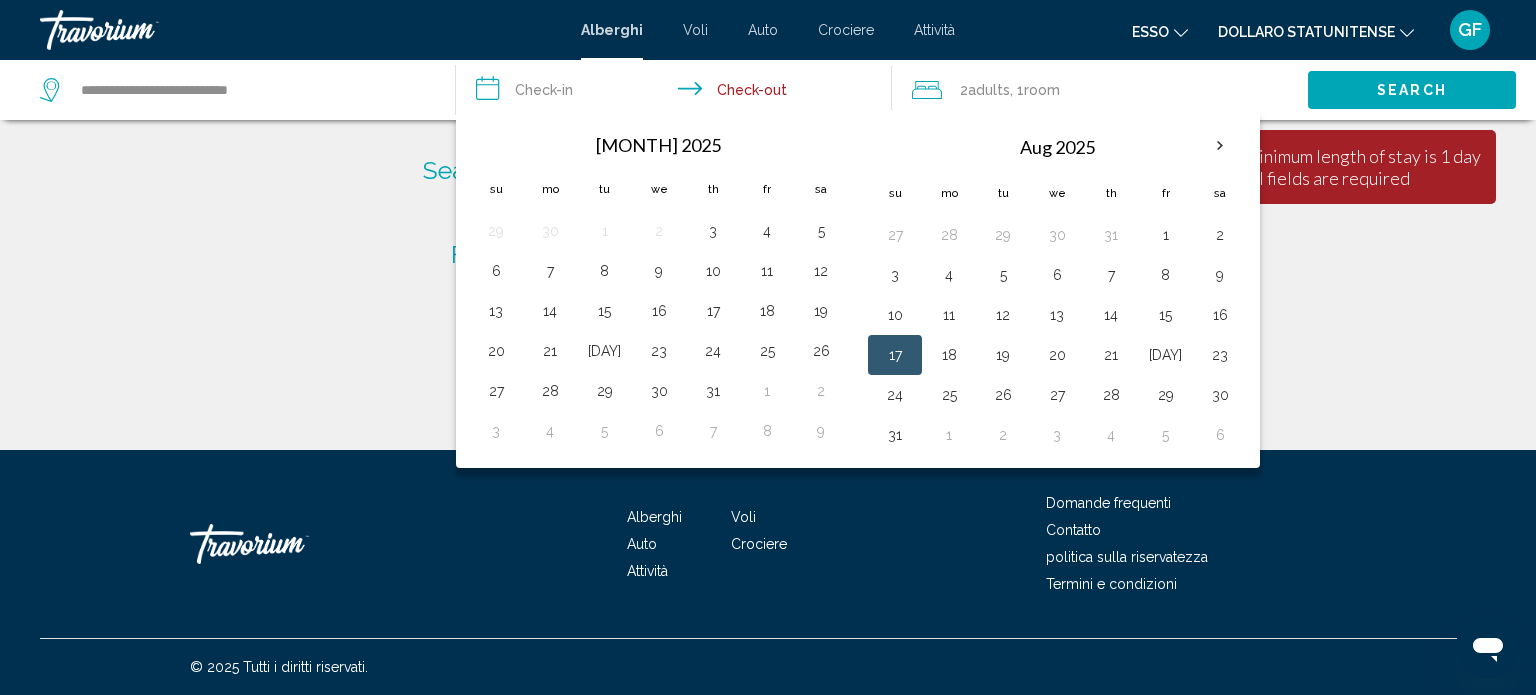 click on "17" at bounding box center [895, 355] 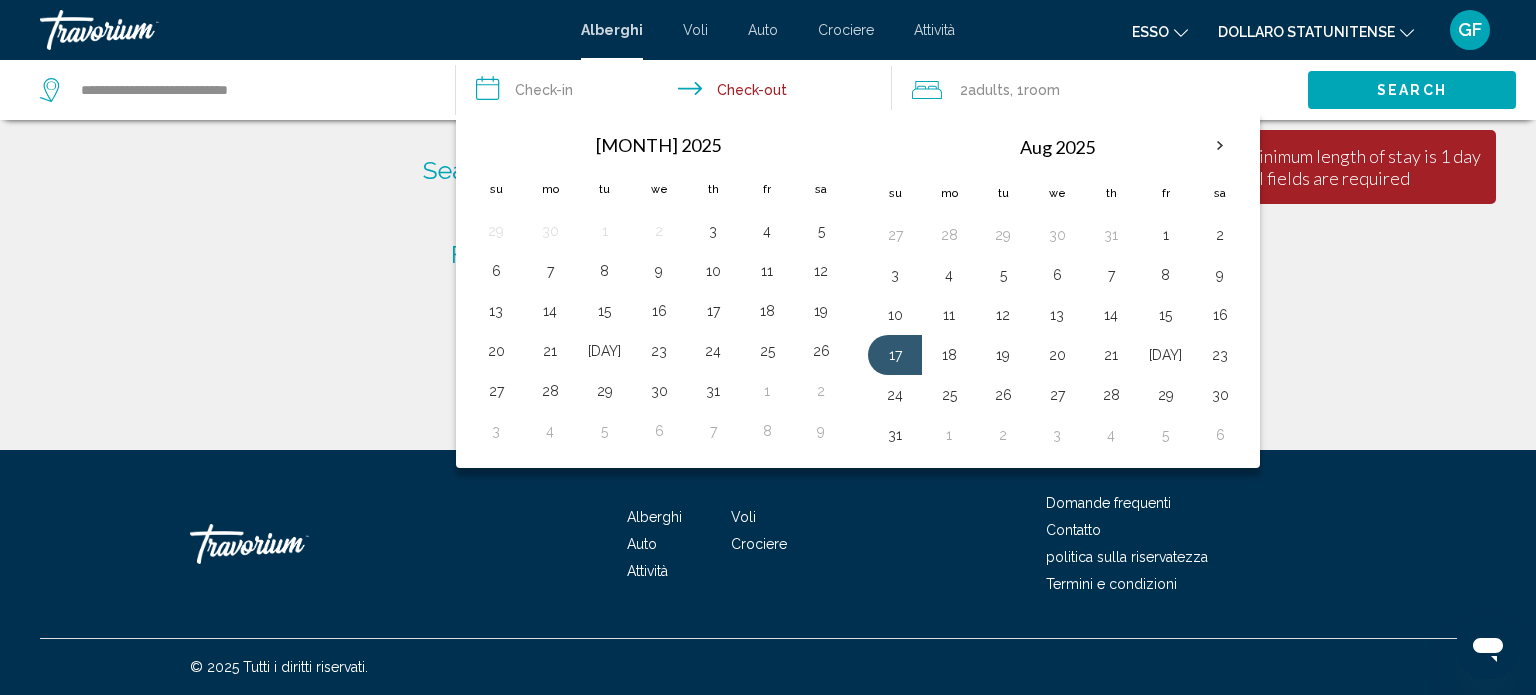 click on "**********" at bounding box center [678, 93] 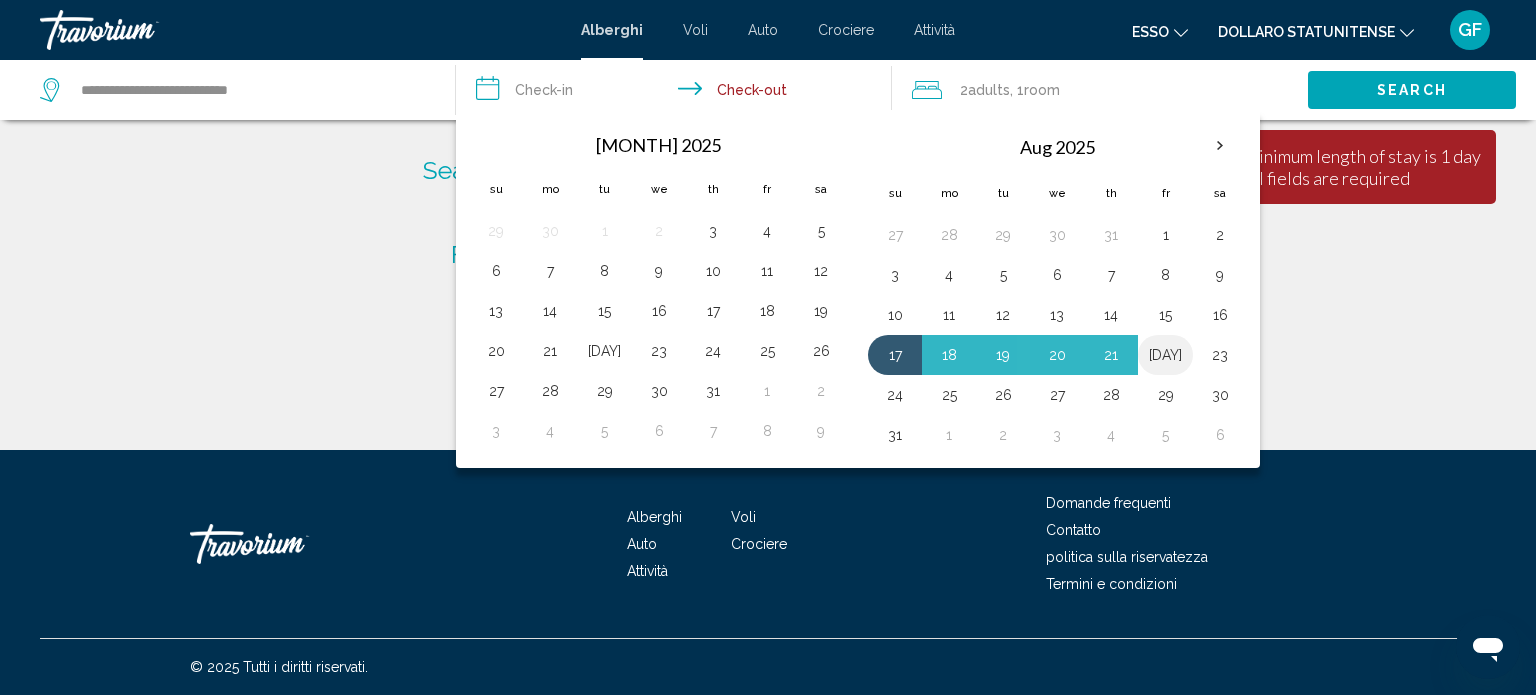 click on "[DAY]" at bounding box center (1165, 355) 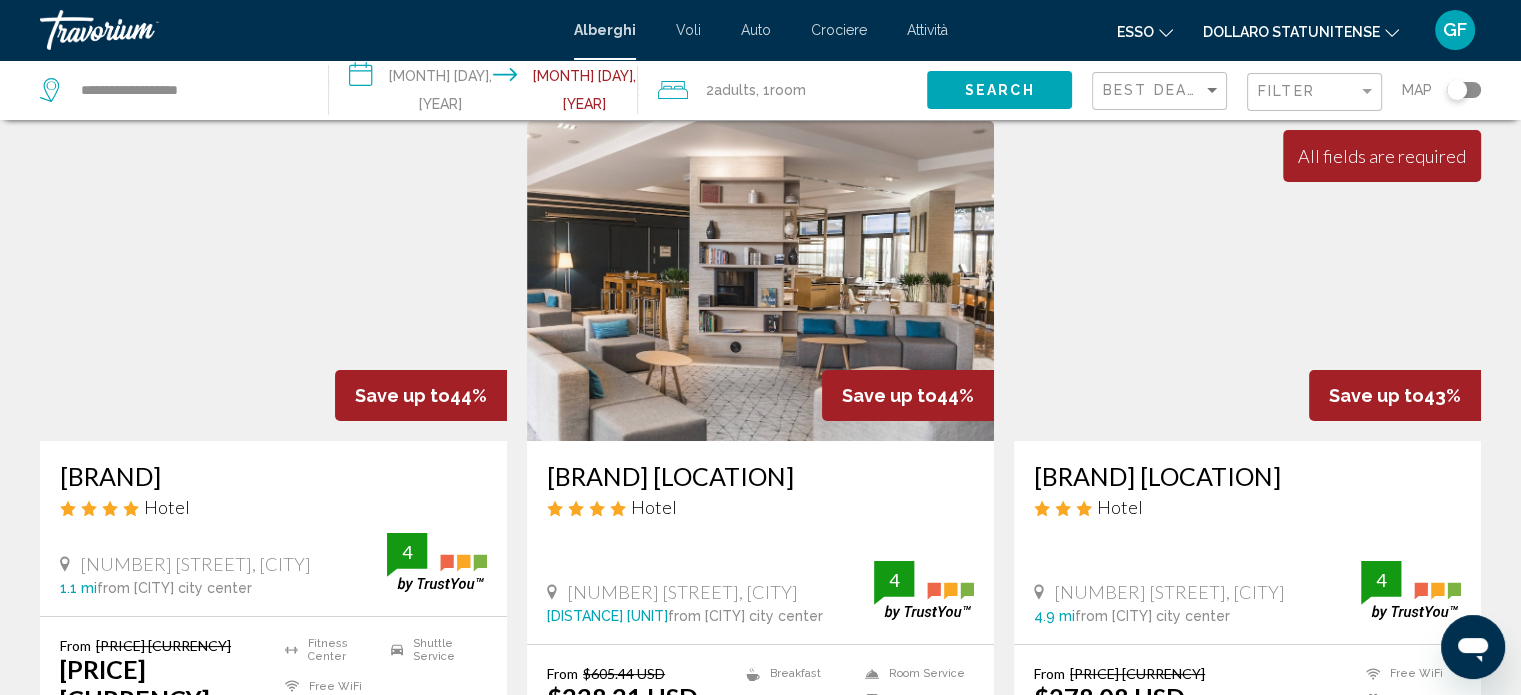 scroll, scrollTop: 0, scrollLeft: 0, axis: both 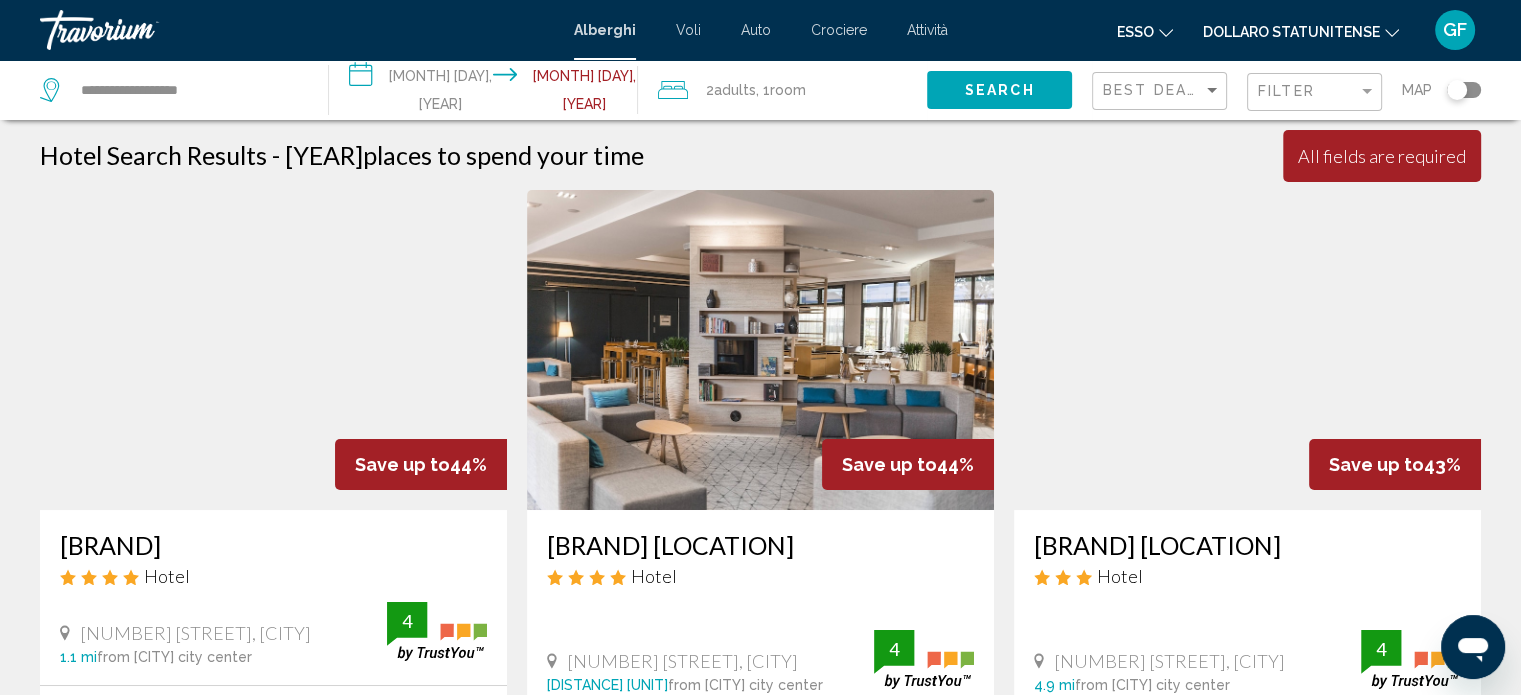 click on "**********" at bounding box center (487, 93) 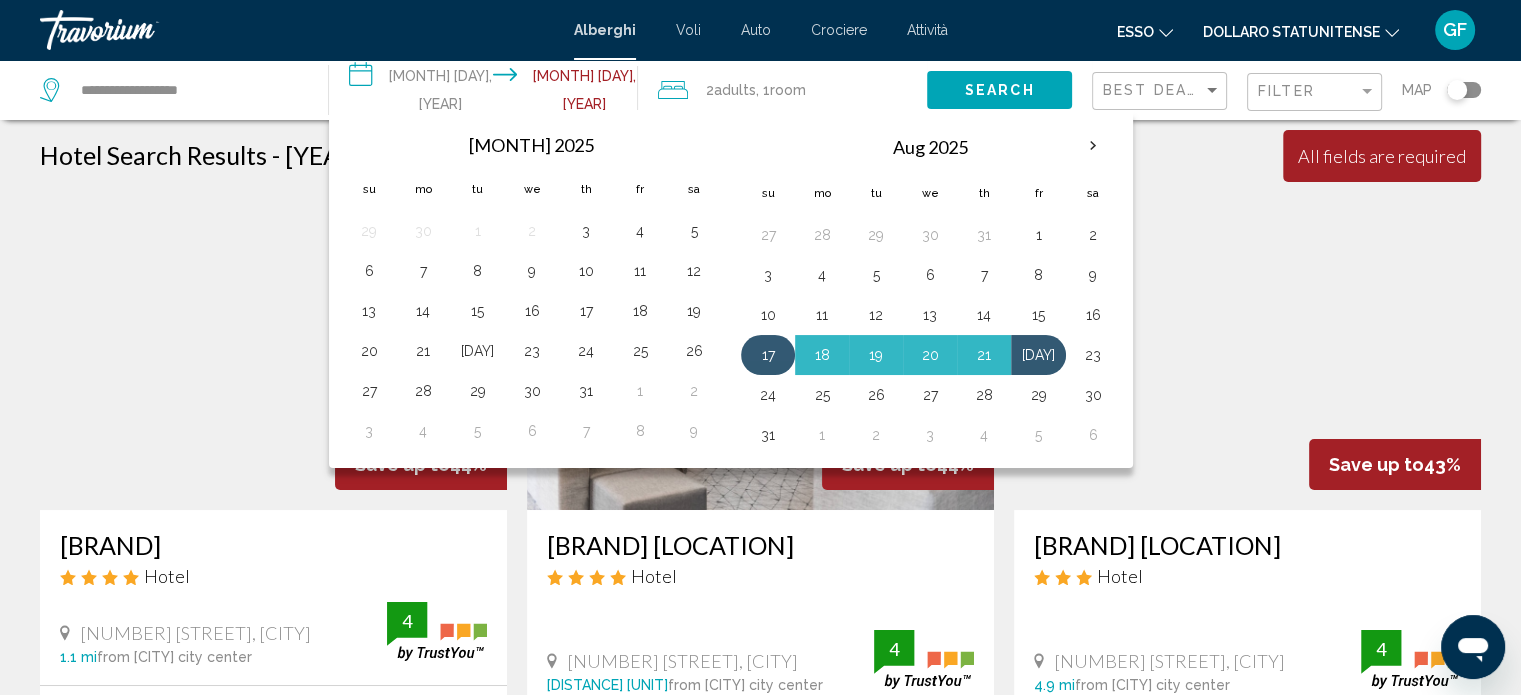 click on "17" at bounding box center (768, 355) 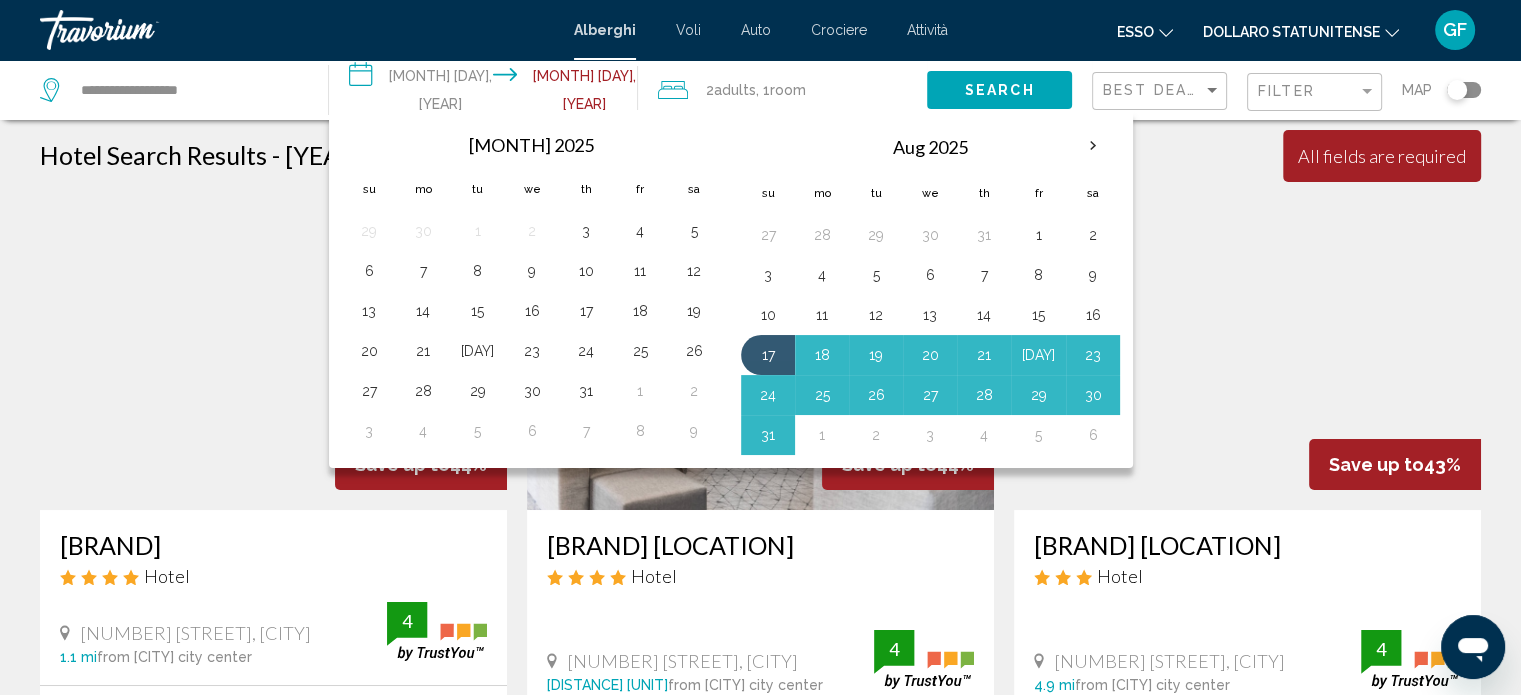 click at bounding box center [1247, 350] 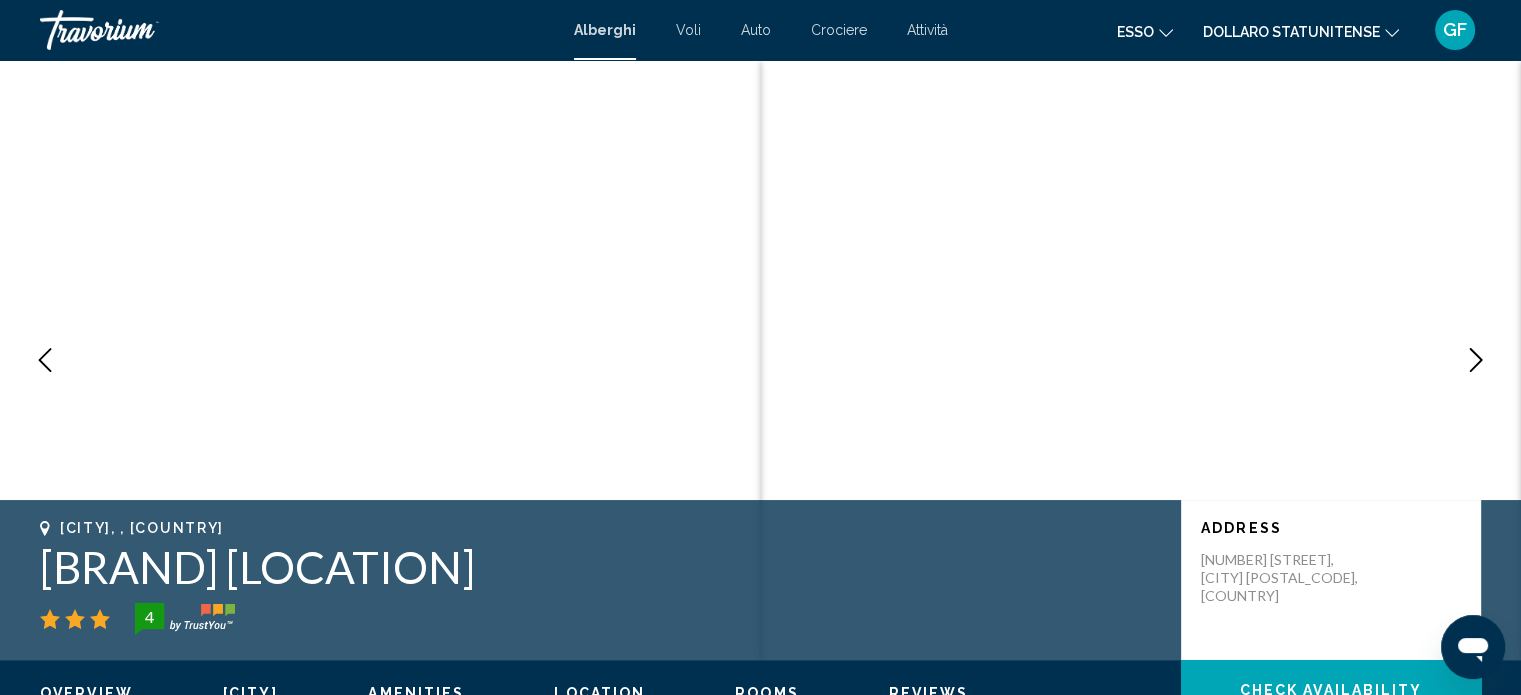 scroll, scrollTop: 12, scrollLeft: 0, axis: vertical 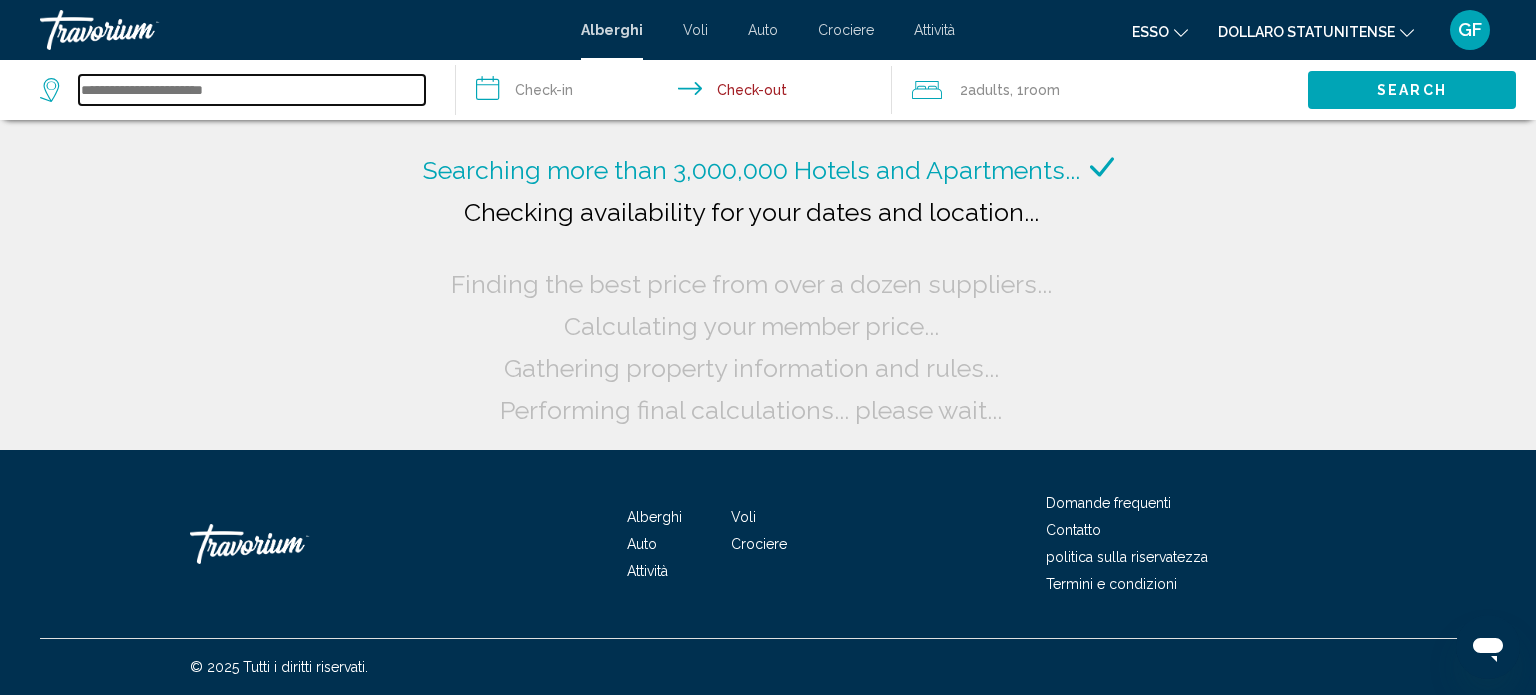 click at bounding box center [252, 90] 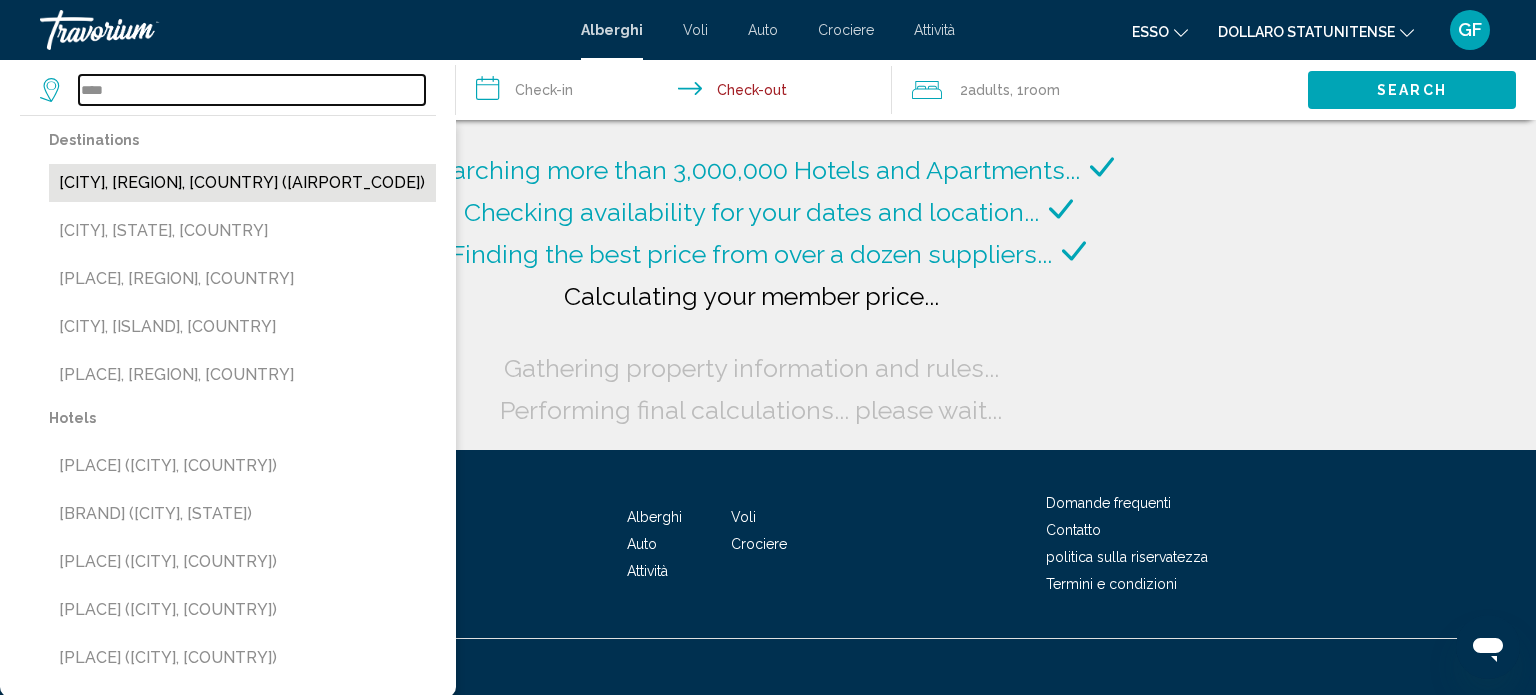 type on "****" 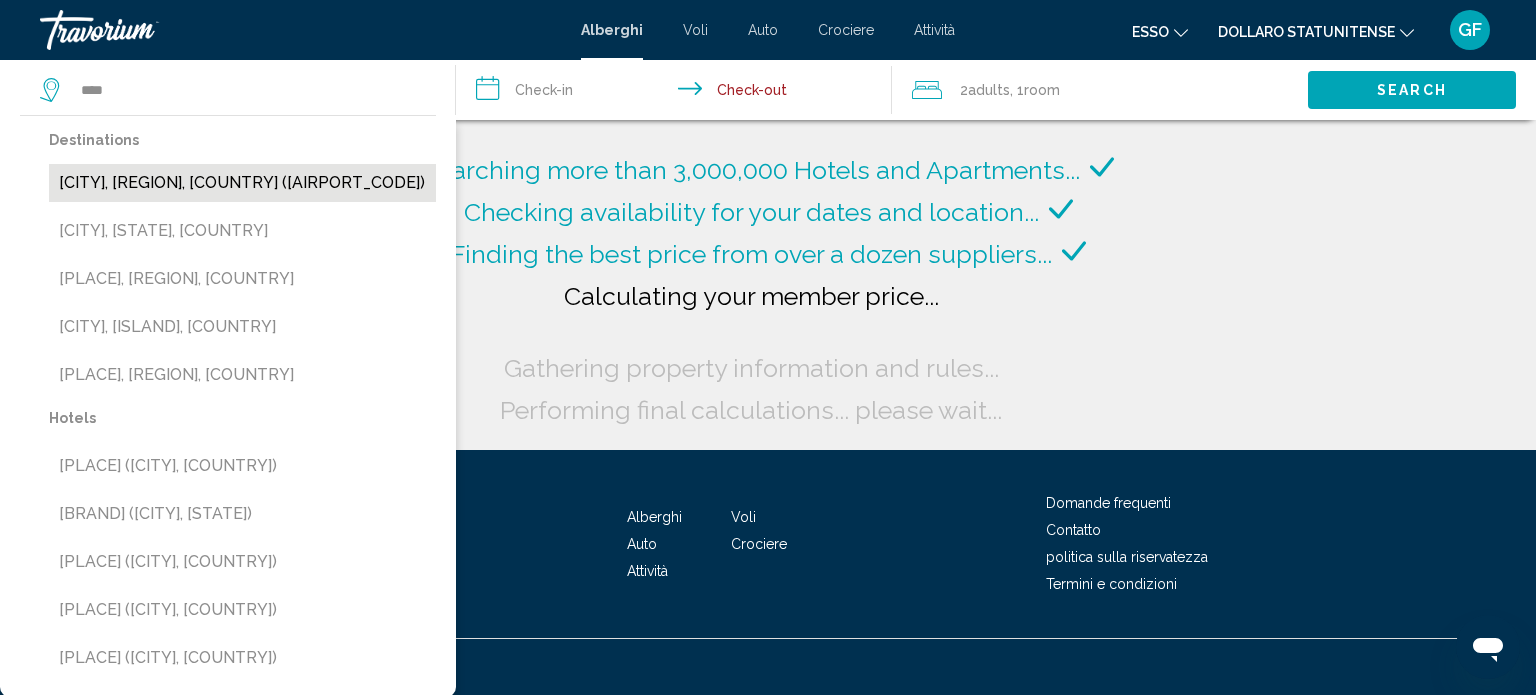 click on "[CITY], [REGION], [COUNTRY] ([AIRPORT_CODE])" at bounding box center [242, 183] 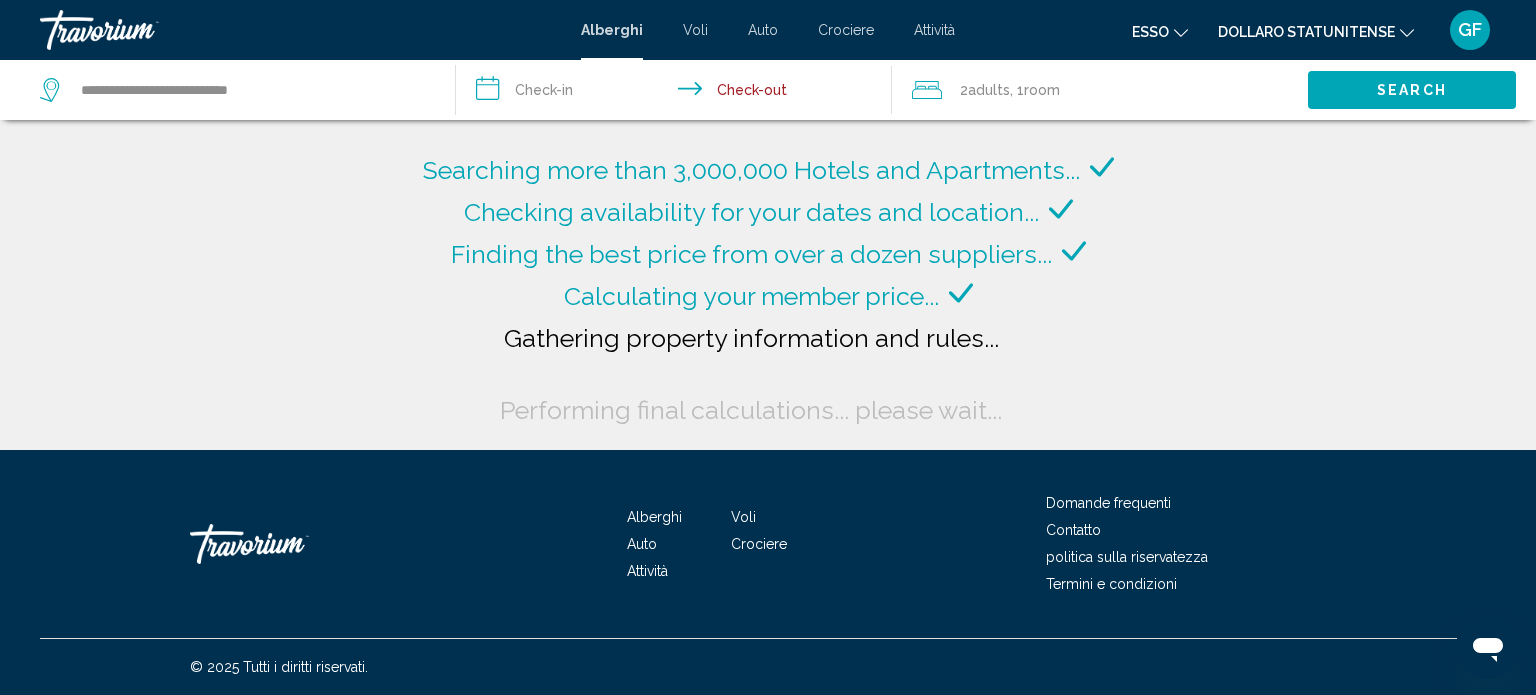 click on "**********" at bounding box center (678, 93) 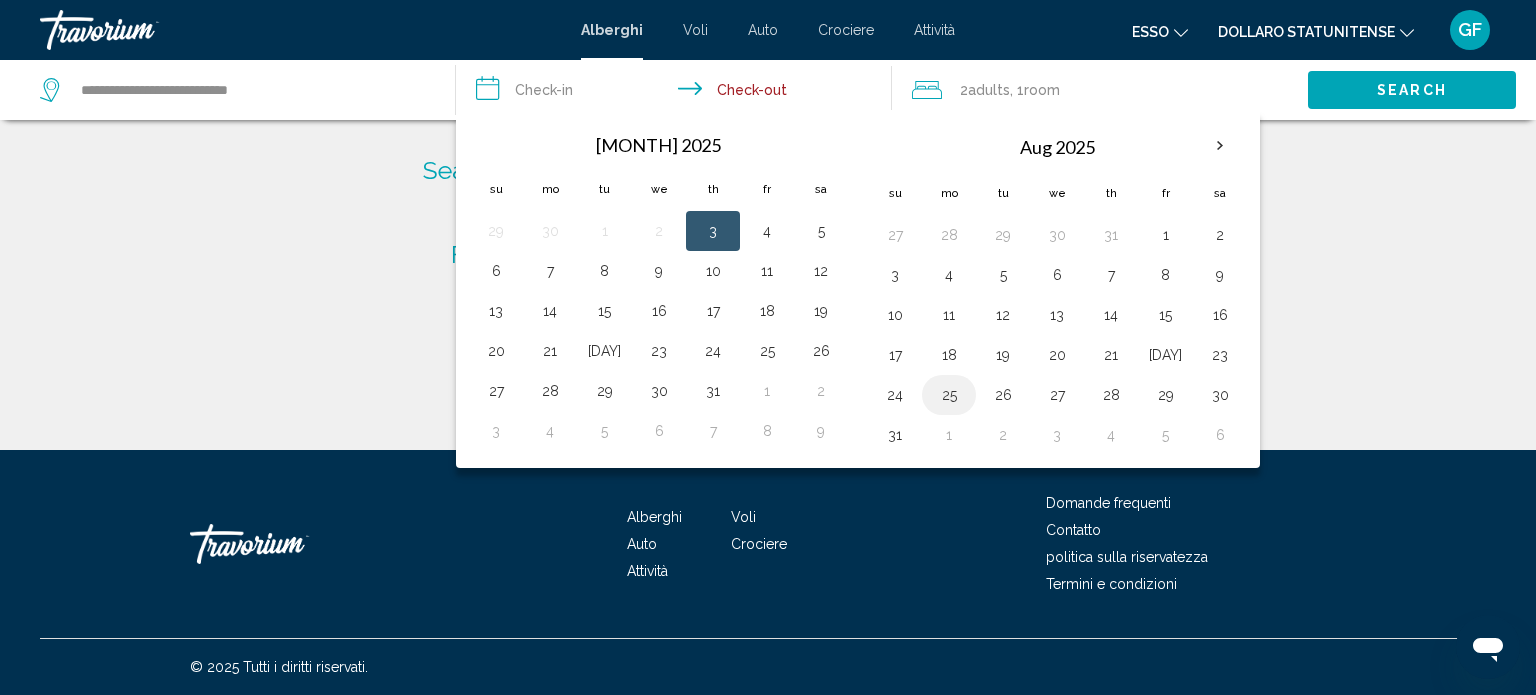 click on "25" at bounding box center [949, 395] 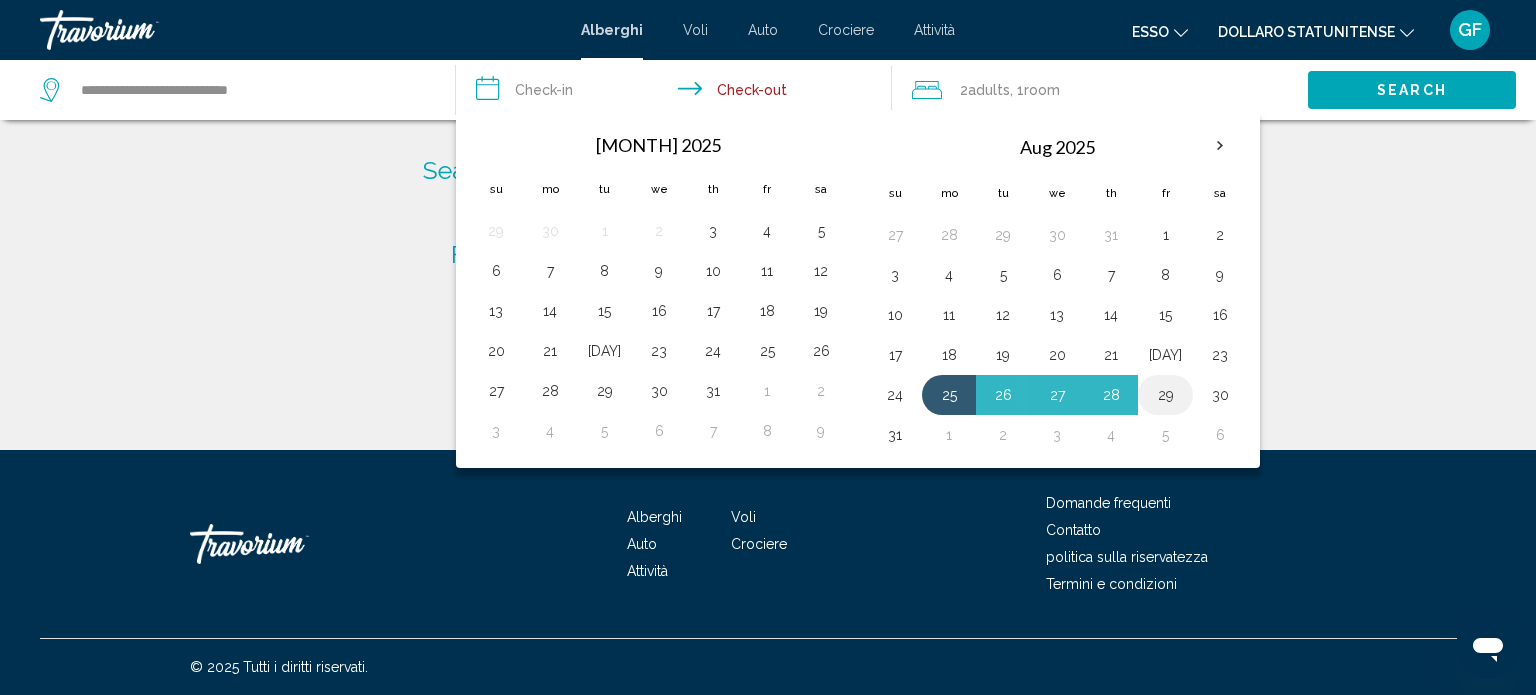 click on "29" at bounding box center [1003, 235] 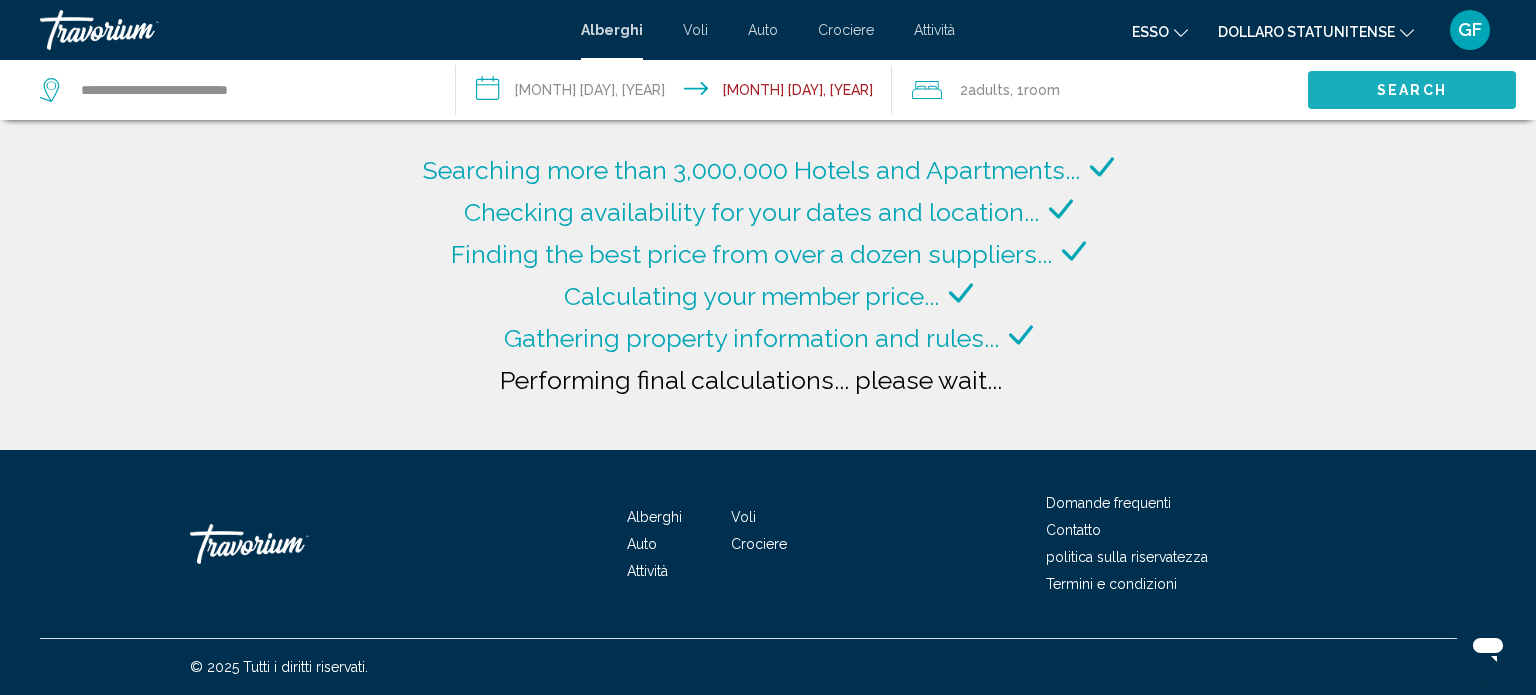 click on "Search" at bounding box center (1412, 89) 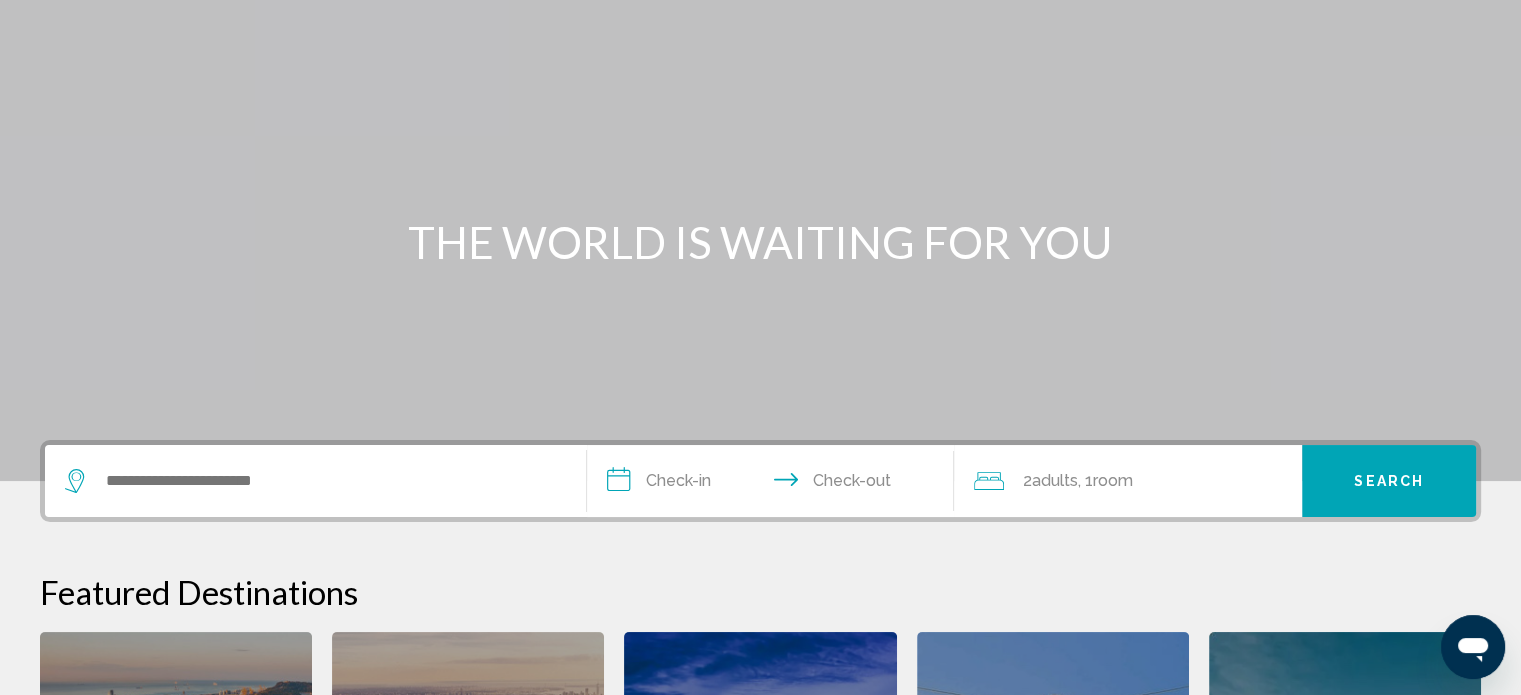 scroll, scrollTop: 0, scrollLeft: 0, axis: both 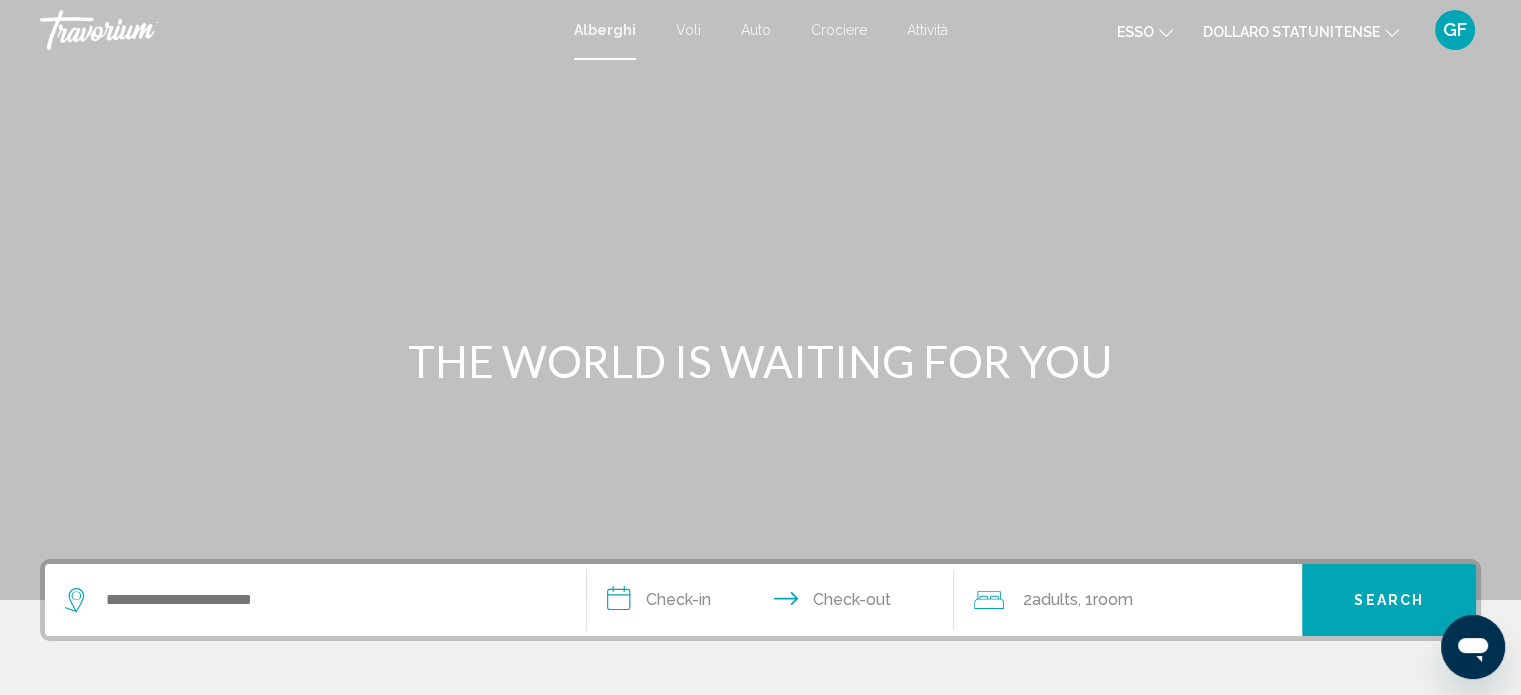 click on "Voli" at bounding box center [688, 30] 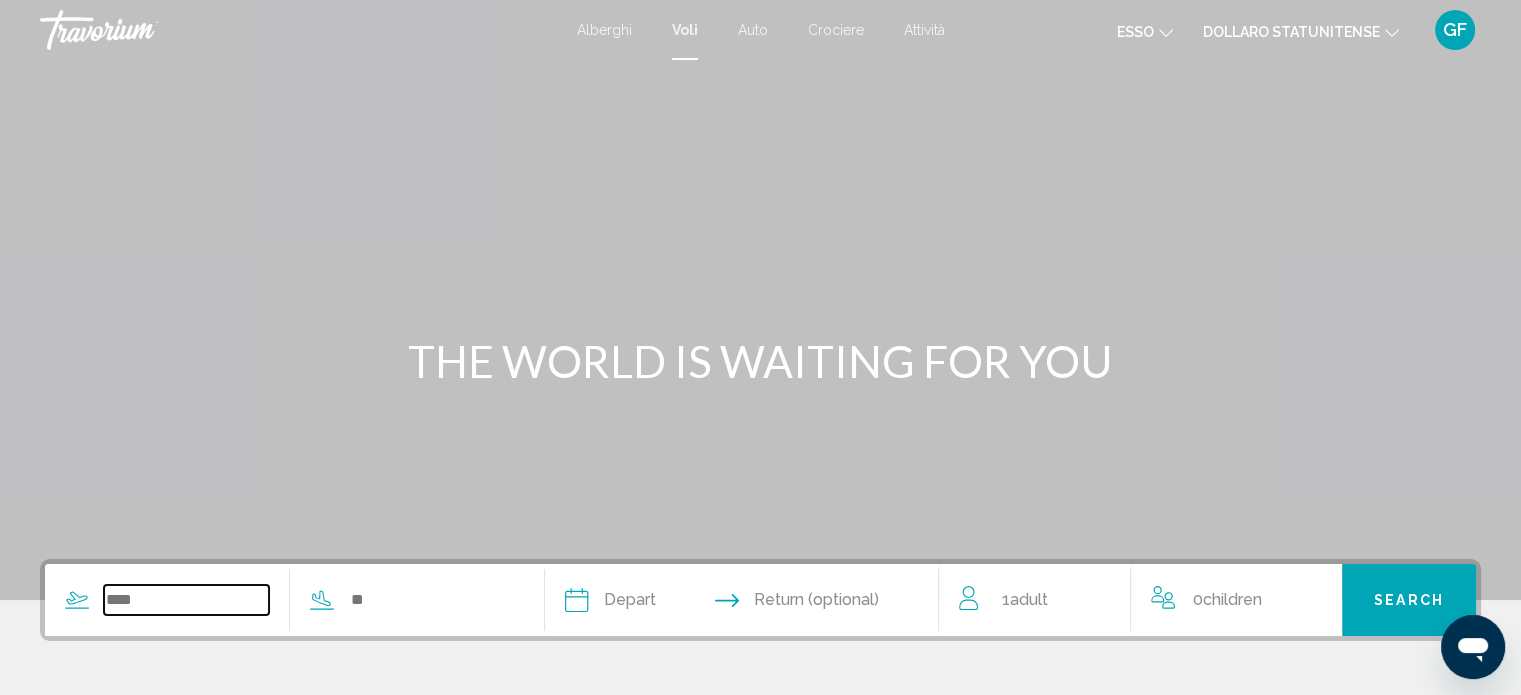 click at bounding box center (186, 600) 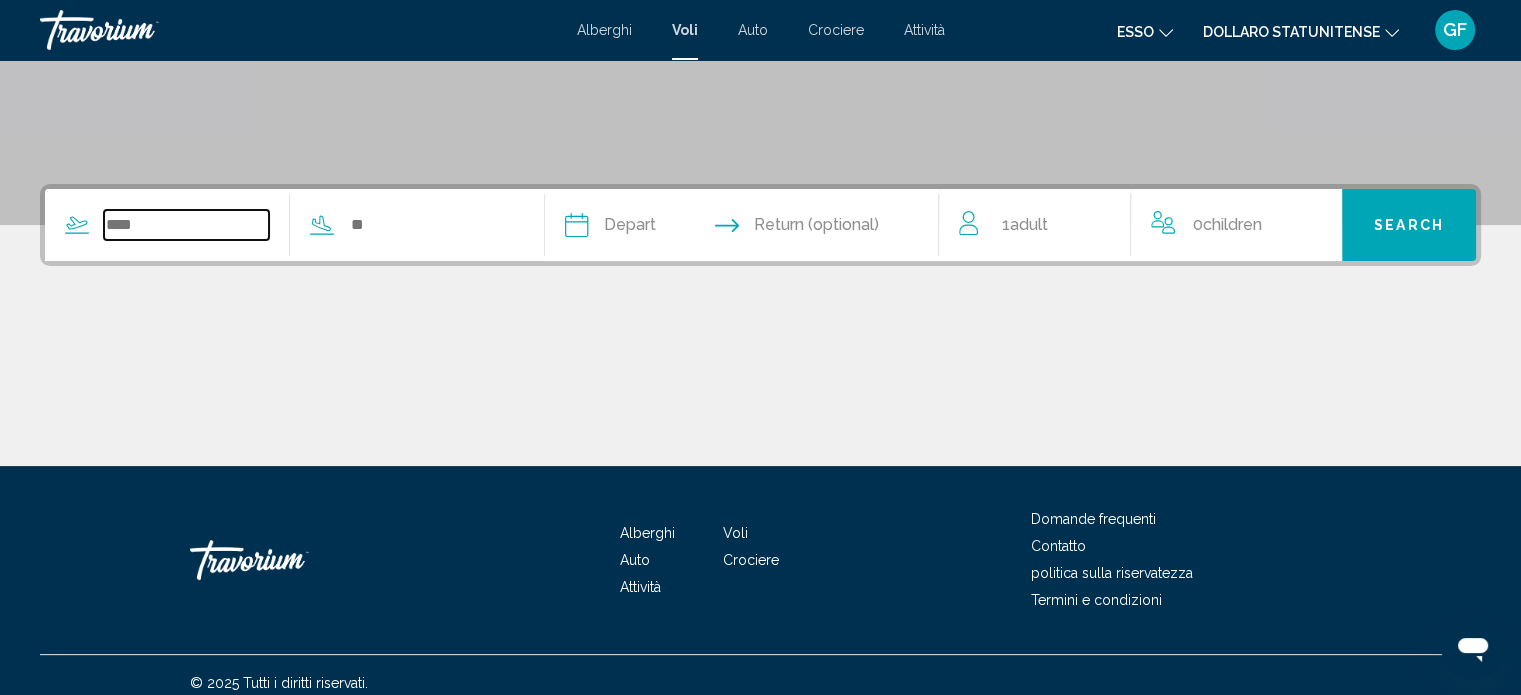 scroll, scrollTop: 390, scrollLeft: 0, axis: vertical 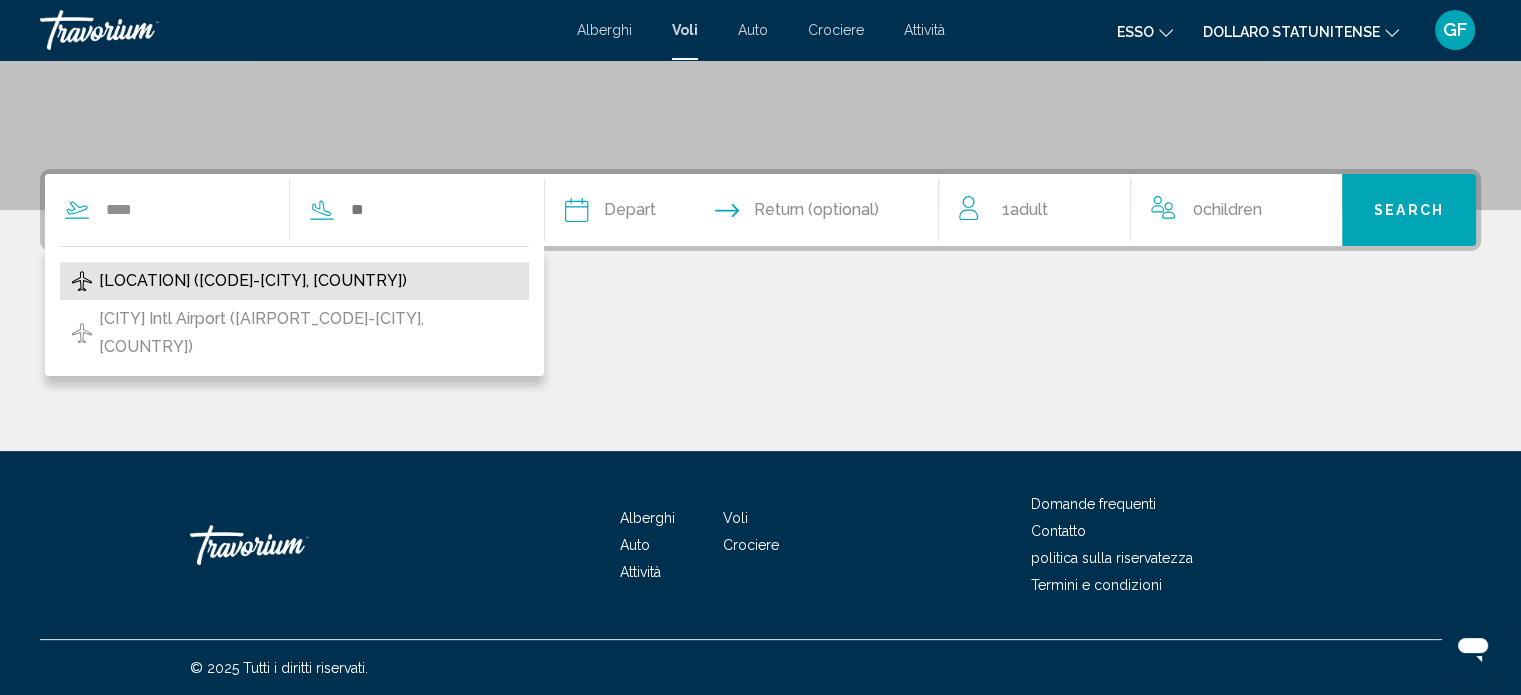 click on "[LOCATION] ([CODE]-[CITY], [COUNTRY])" at bounding box center [253, 281] 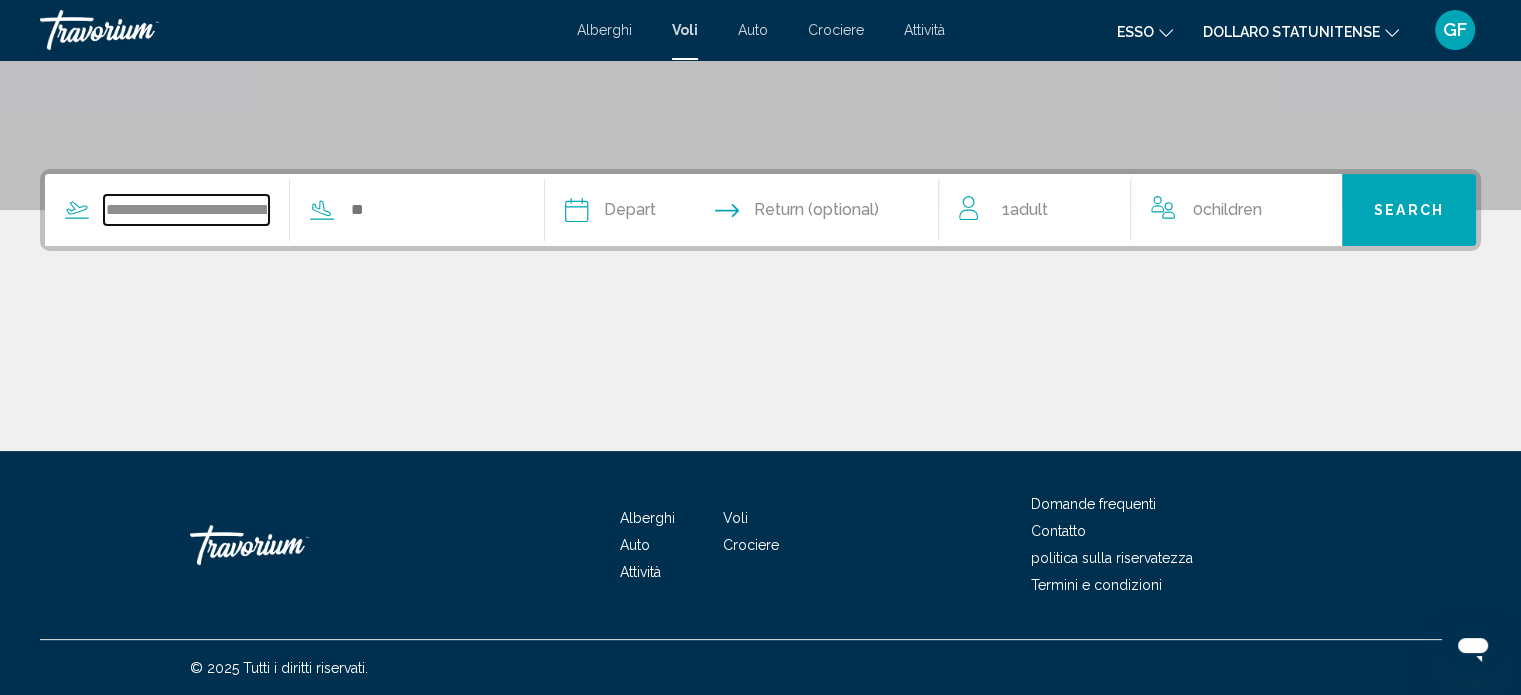 click on "**********" at bounding box center (186, 210) 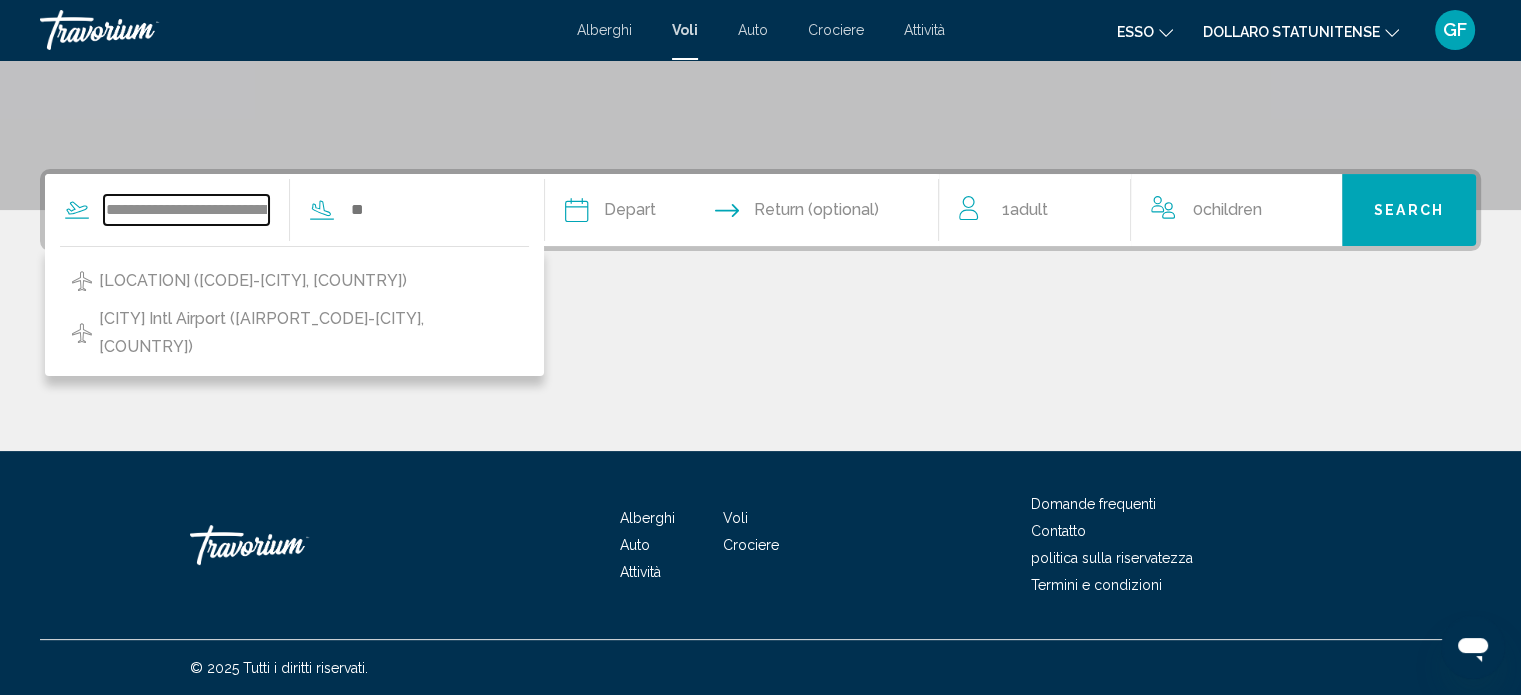 click on "**********" at bounding box center (186, 210) 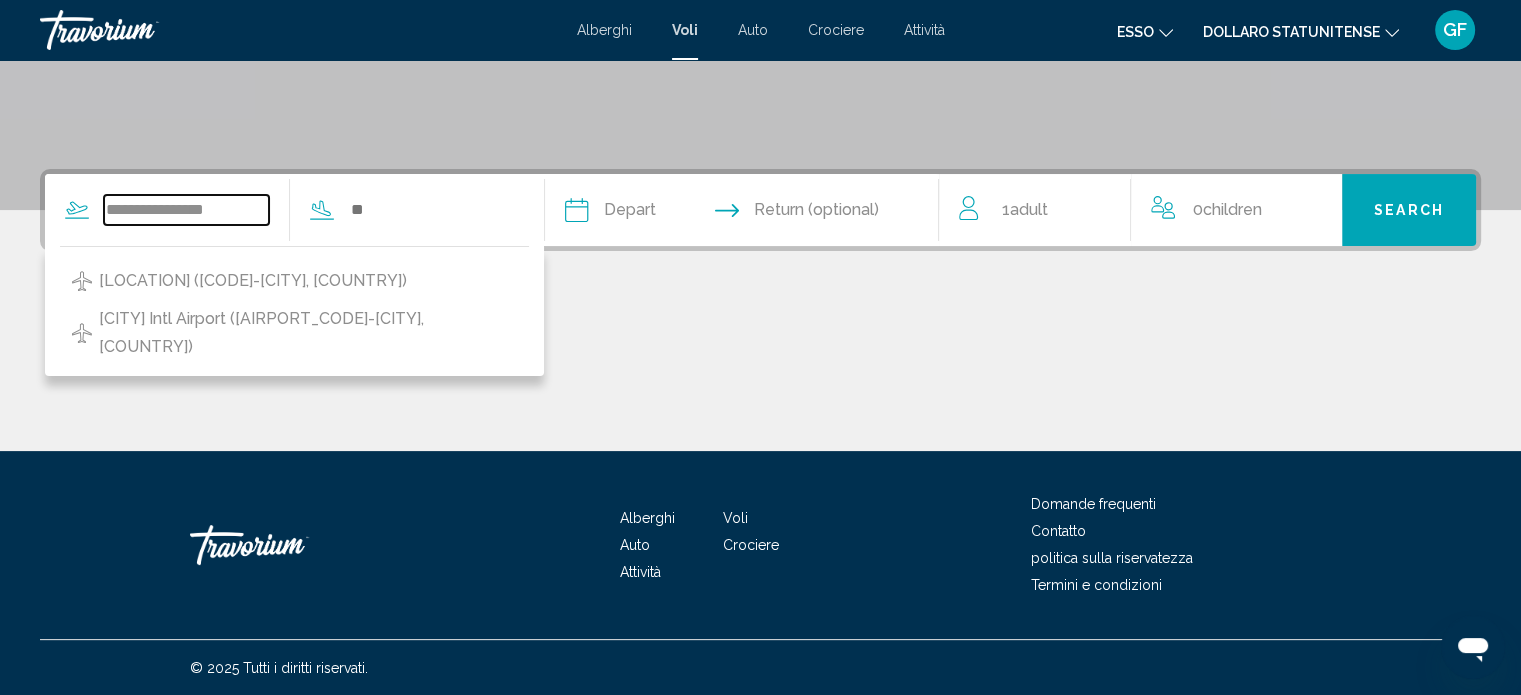 click on "**********" at bounding box center (186, 210) 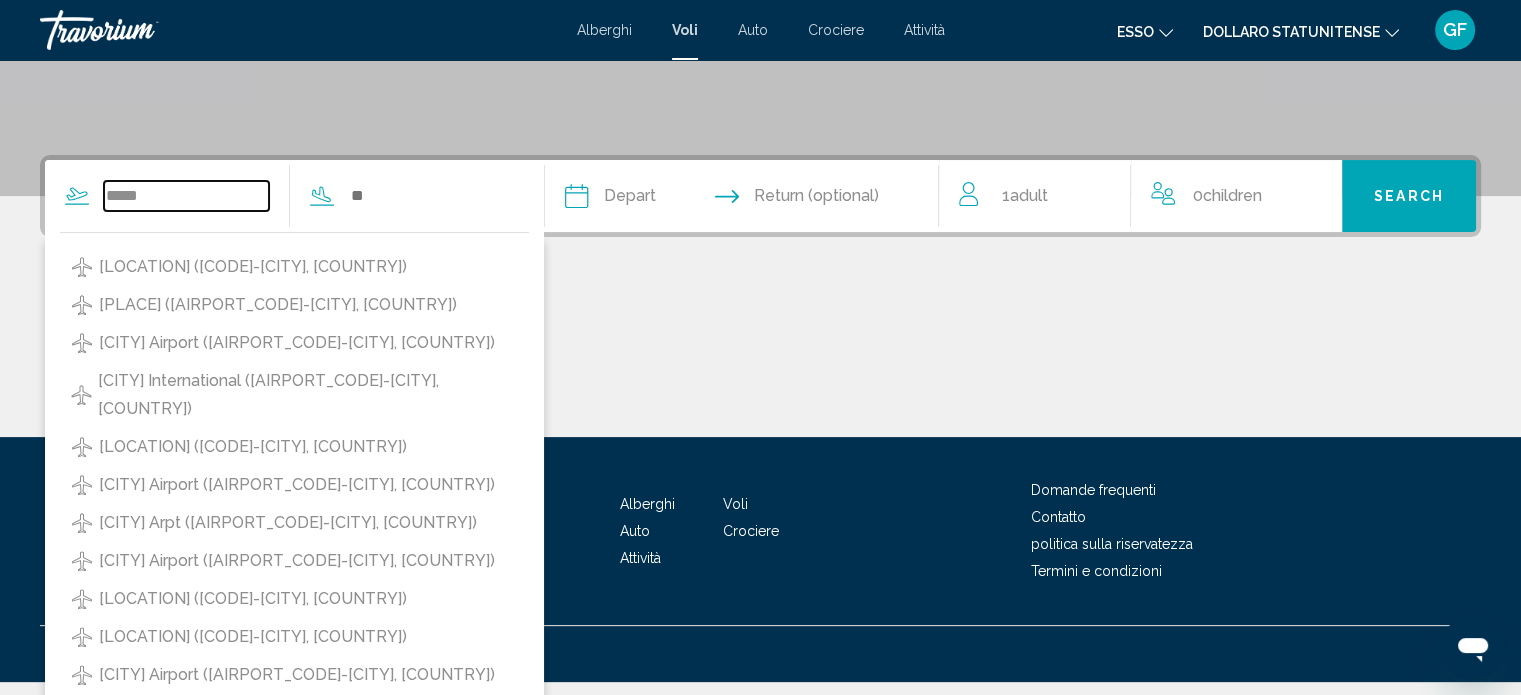 scroll, scrollTop: 245, scrollLeft: 0, axis: vertical 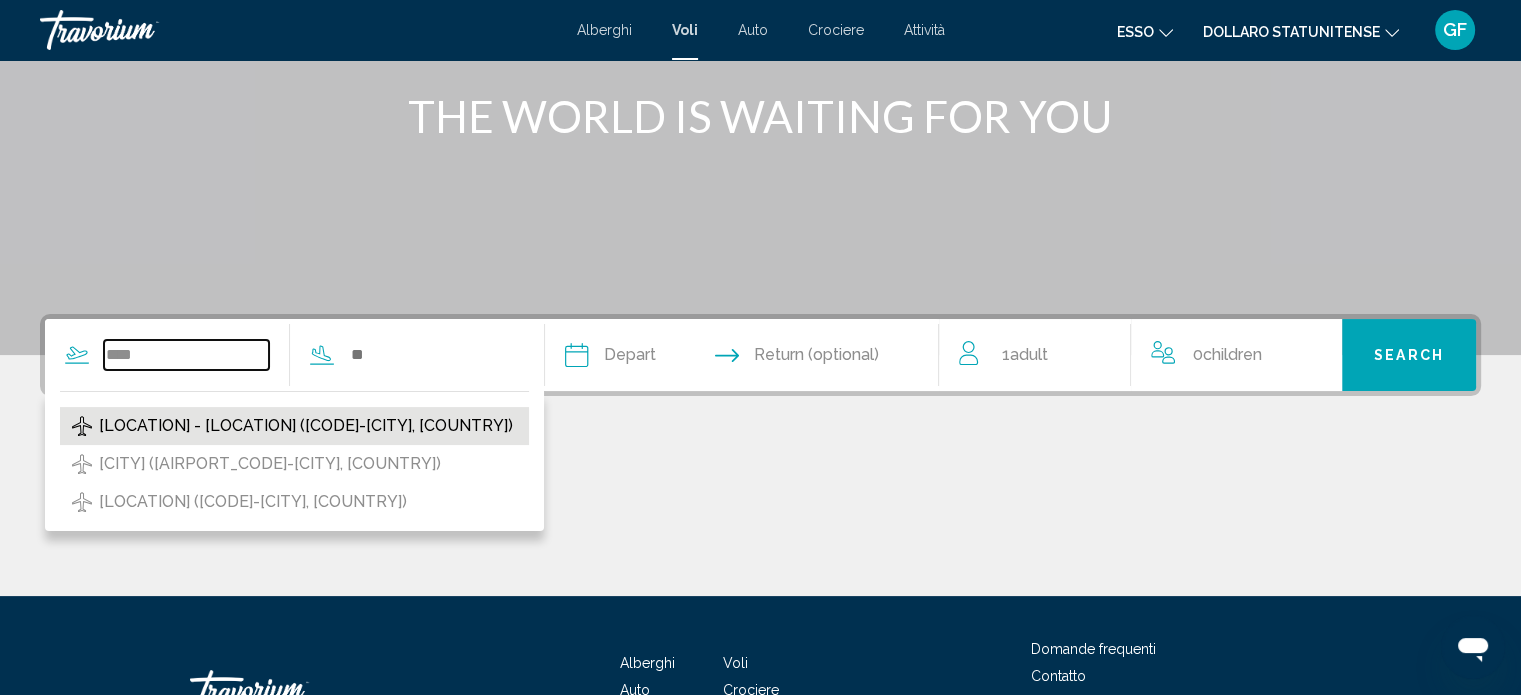 type on "****" 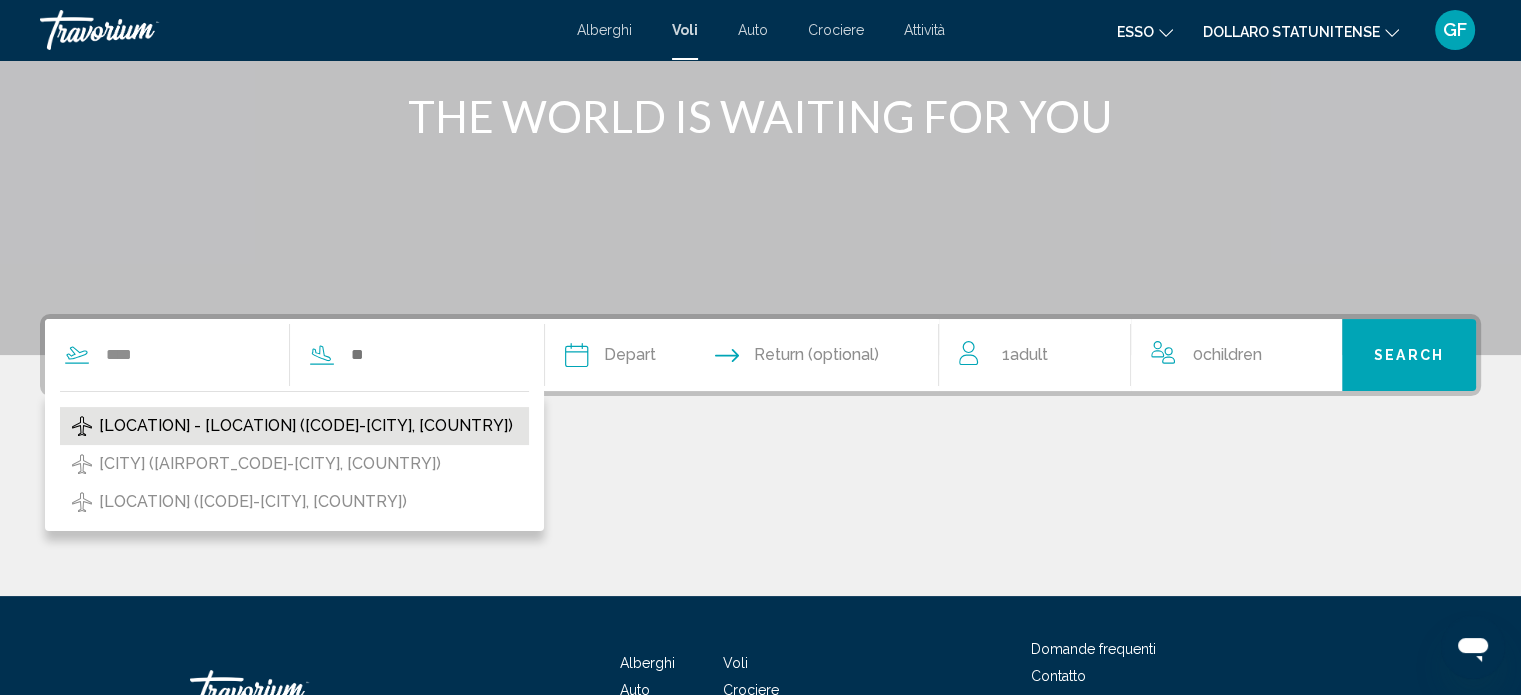 click on "[LOCATION] - [LOCATION] ([CODE]-[CITY], [COUNTRY])" at bounding box center (306, 426) 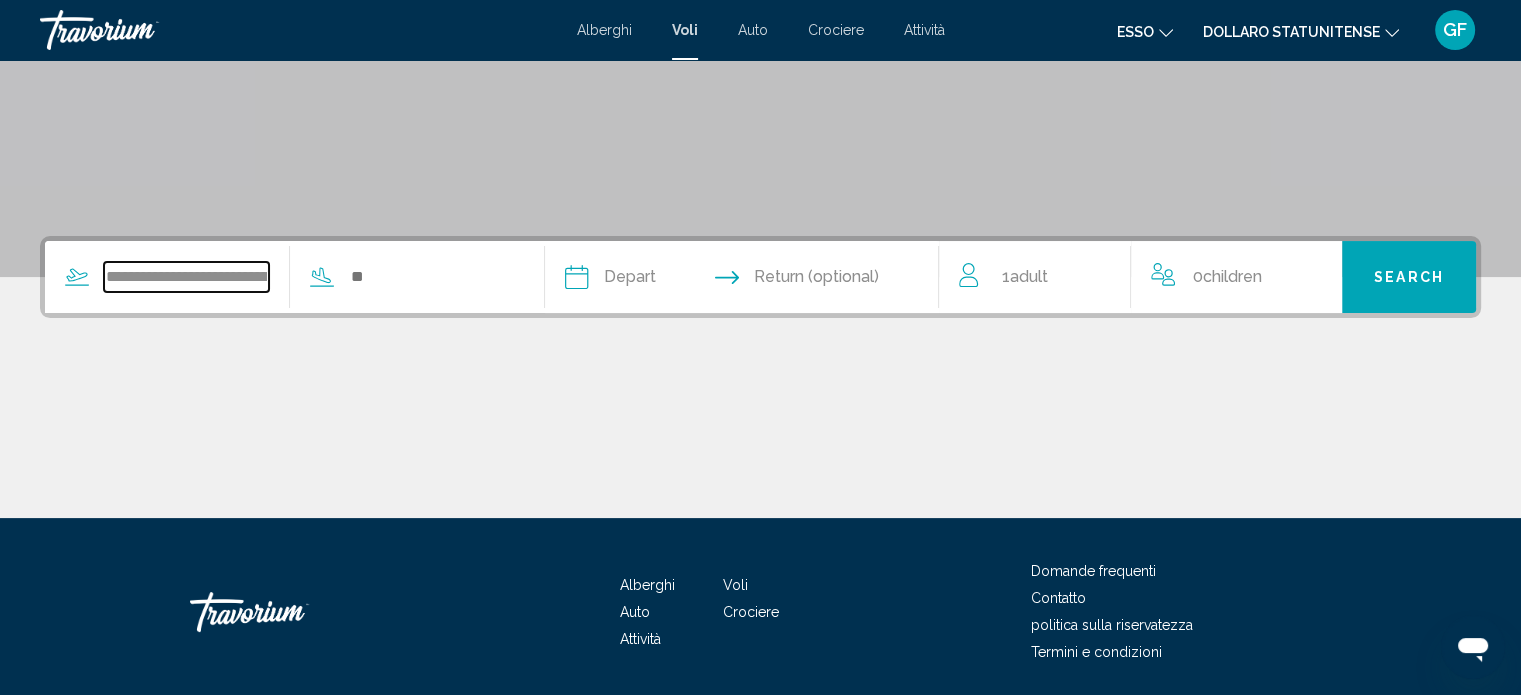 scroll, scrollTop: 390, scrollLeft: 0, axis: vertical 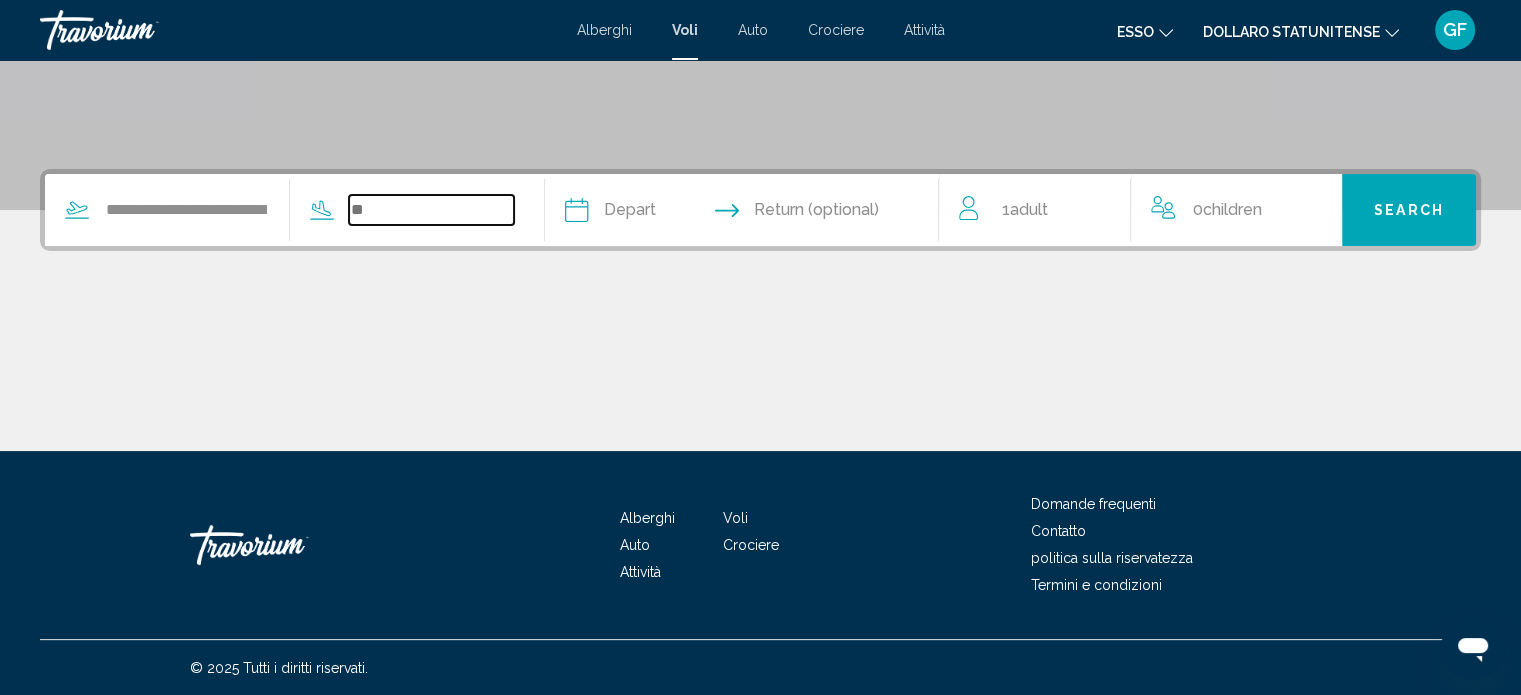 click at bounding box center [431, 210] 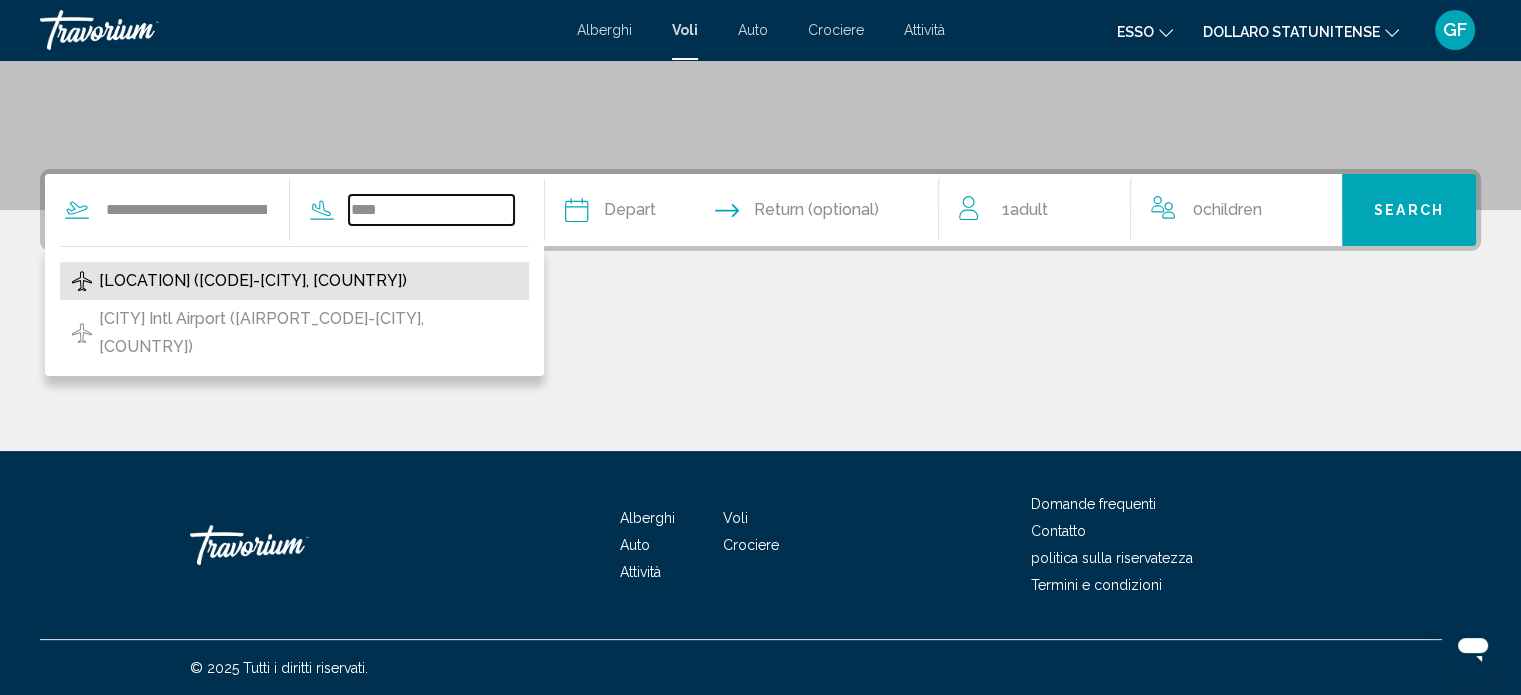 type on "****" 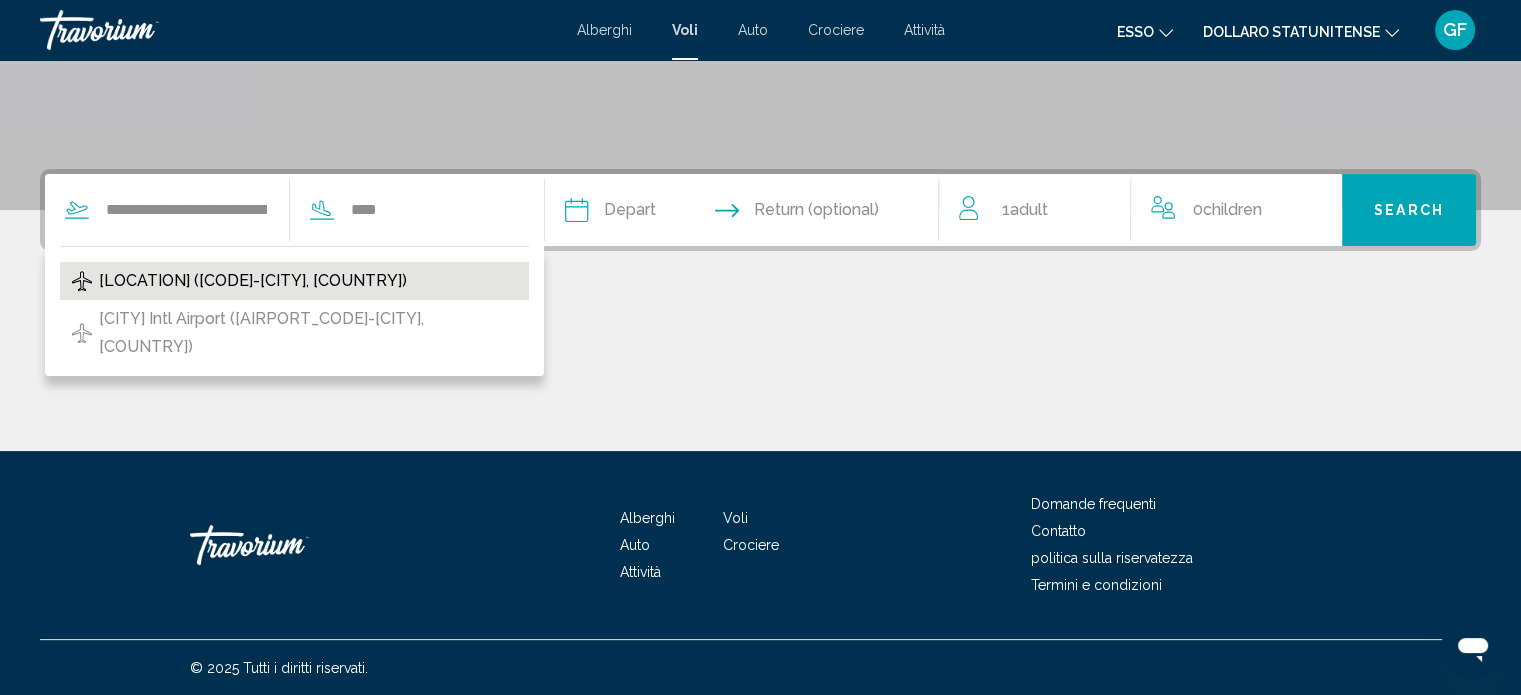 click on "[LOCATION] ([CODE]-[CITY], [COUNTRY])" at bounding box center [253, 281] 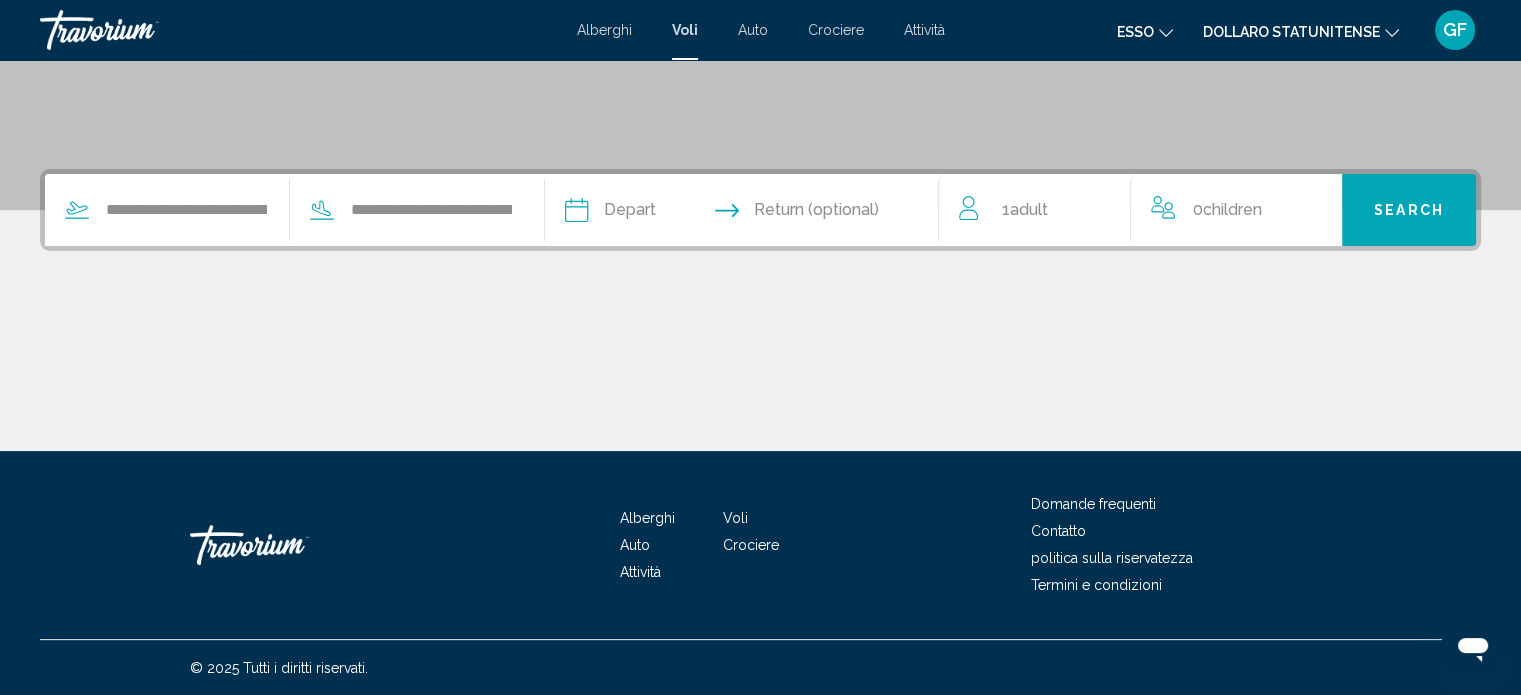 click at bounding box center (657, 213) 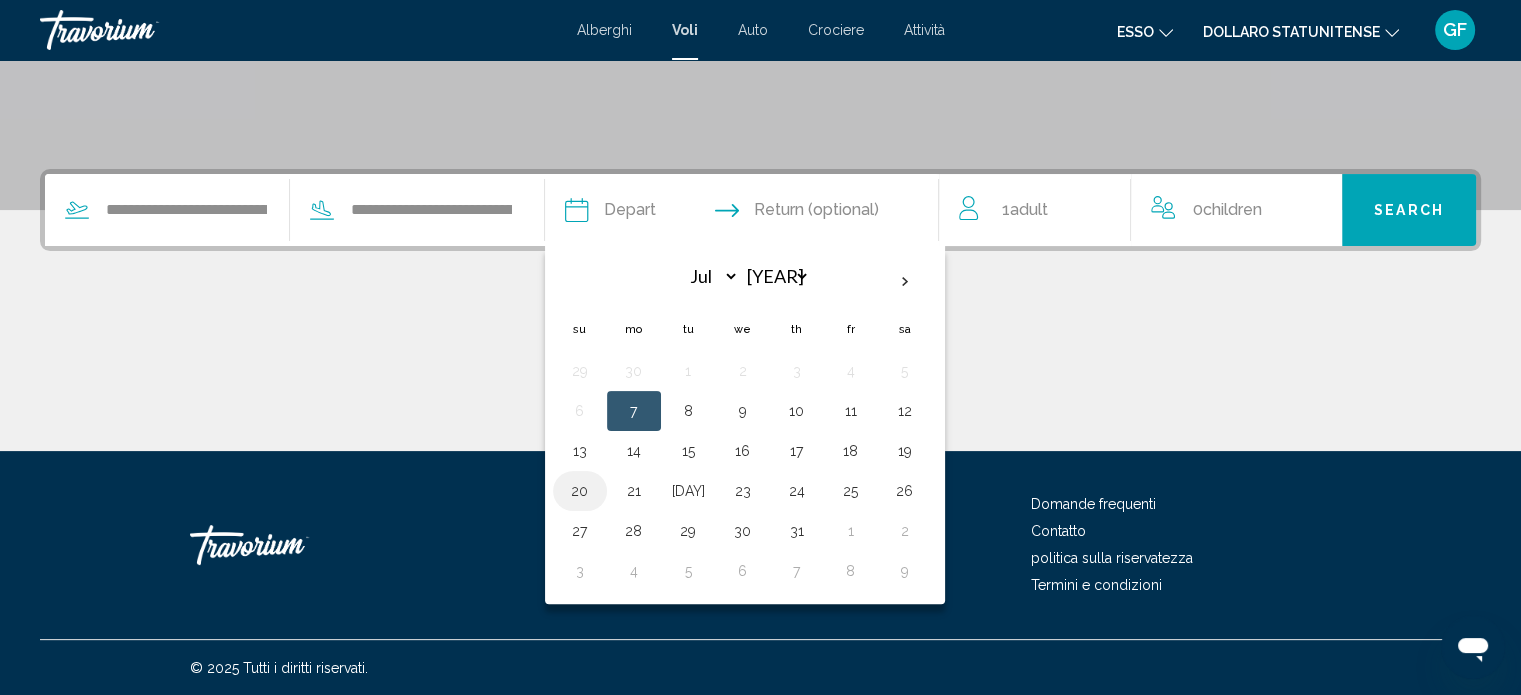 click on "20" at bounding box center [580, 491] 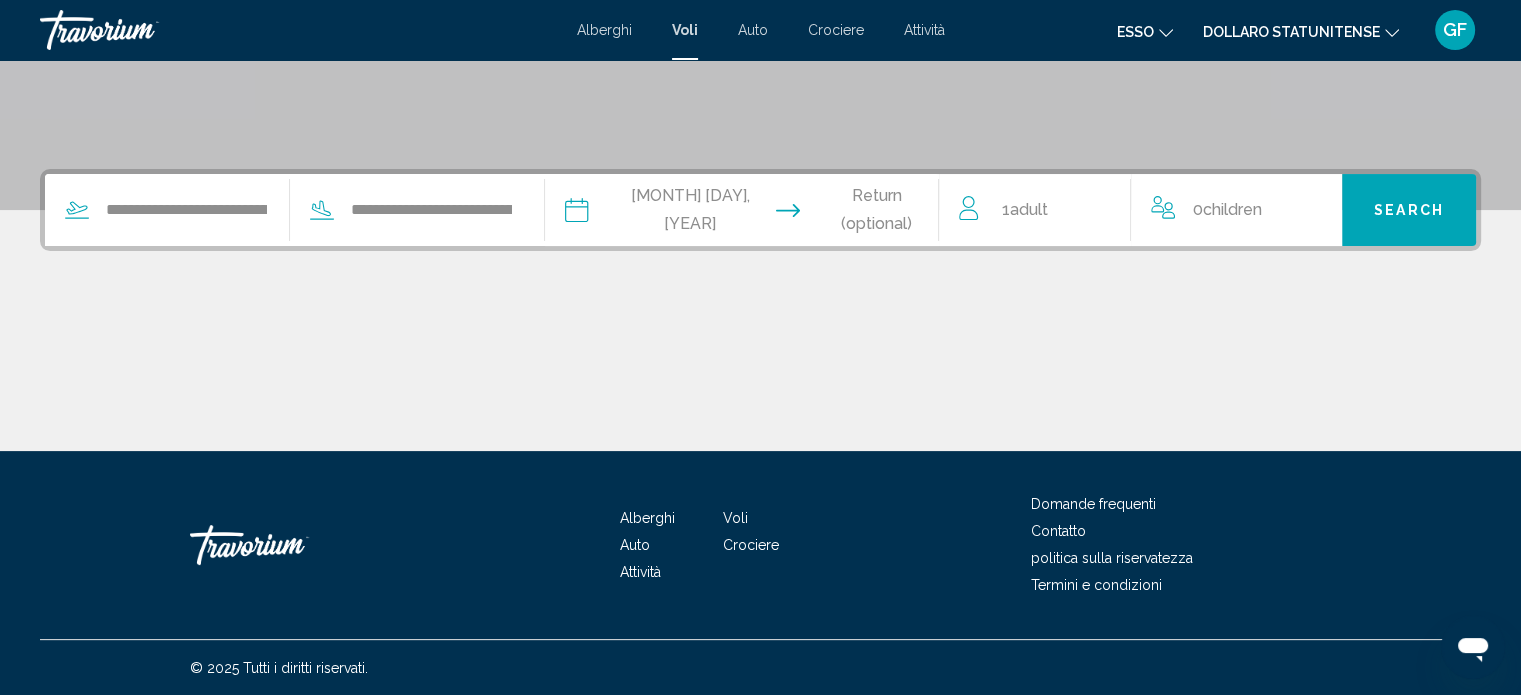 click at bounding box center [849, 213] 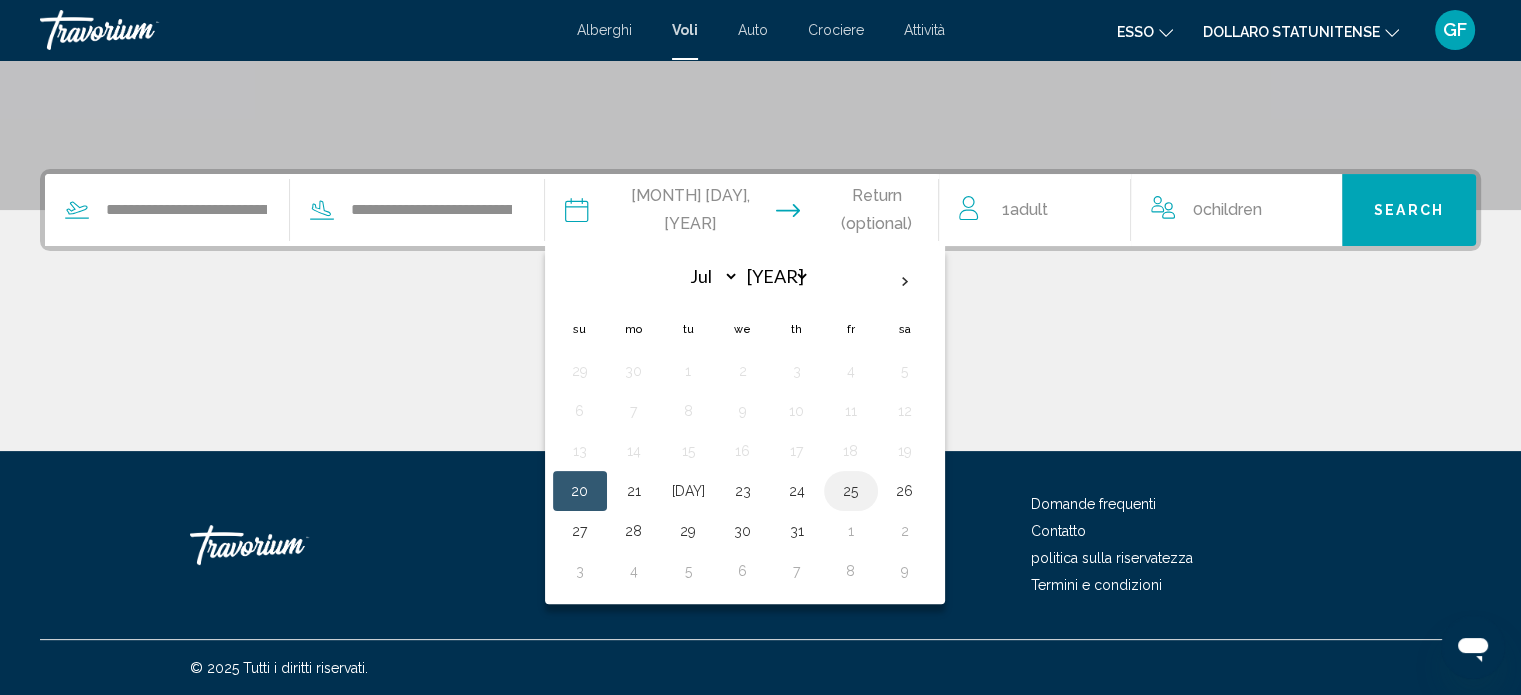click on "25" at bounding box center (851, 491) 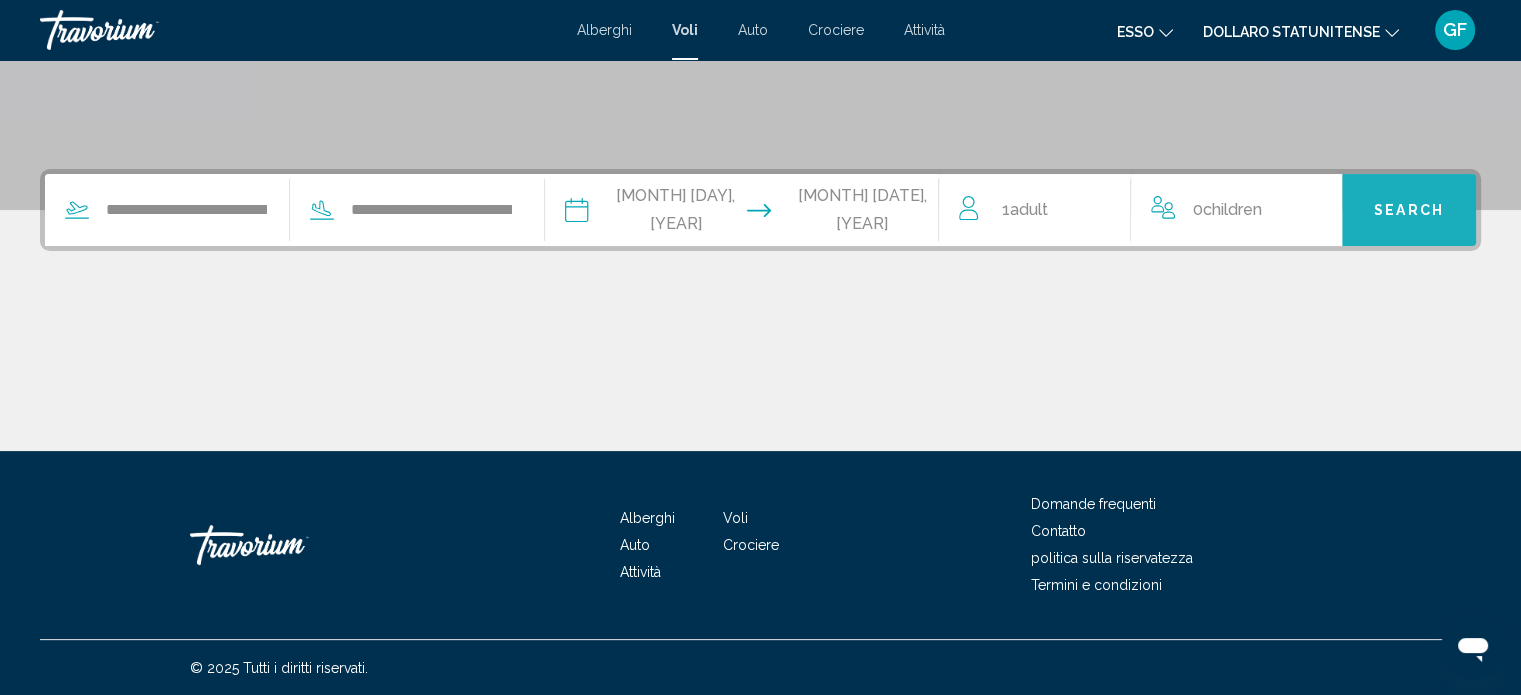 click on "Search" at bounding box center [1409, 211] 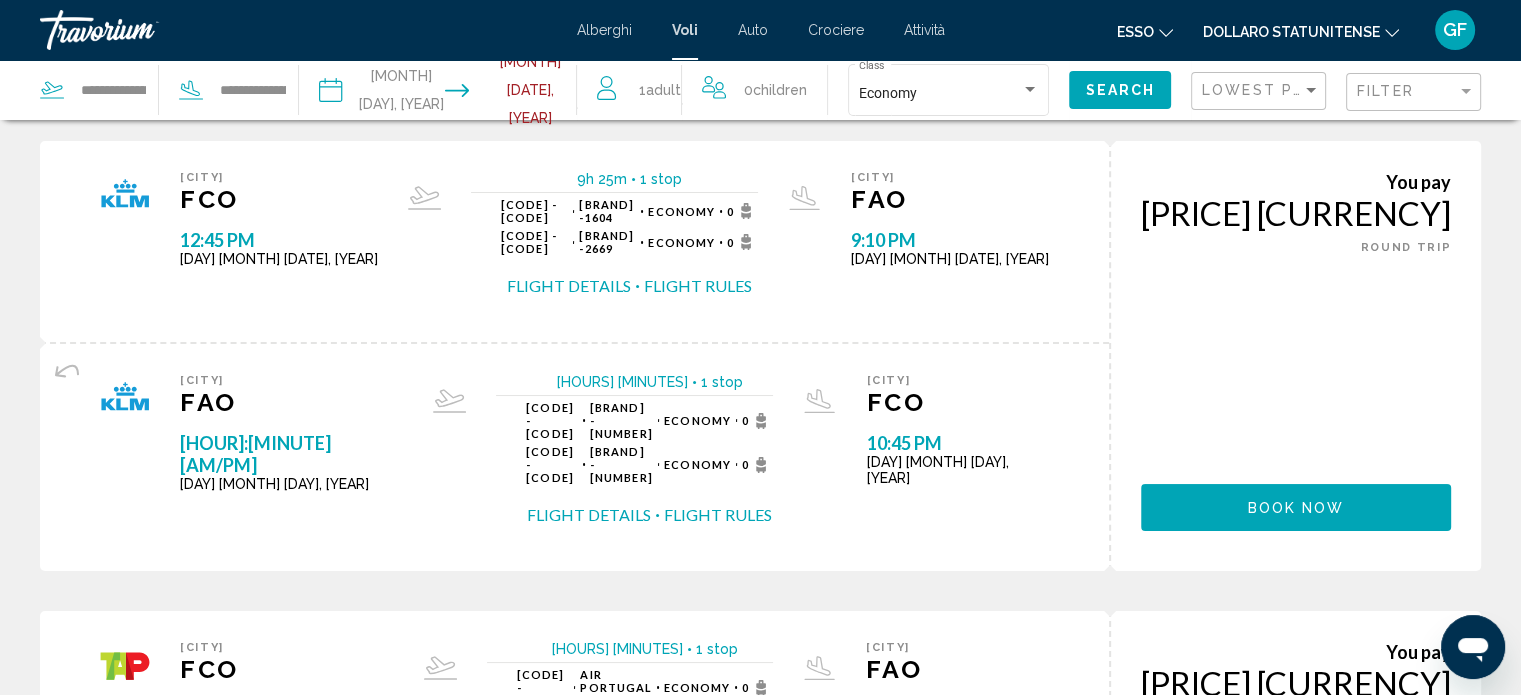 scroll, scrollTop: 0, scrollLeft: 0, axis: both 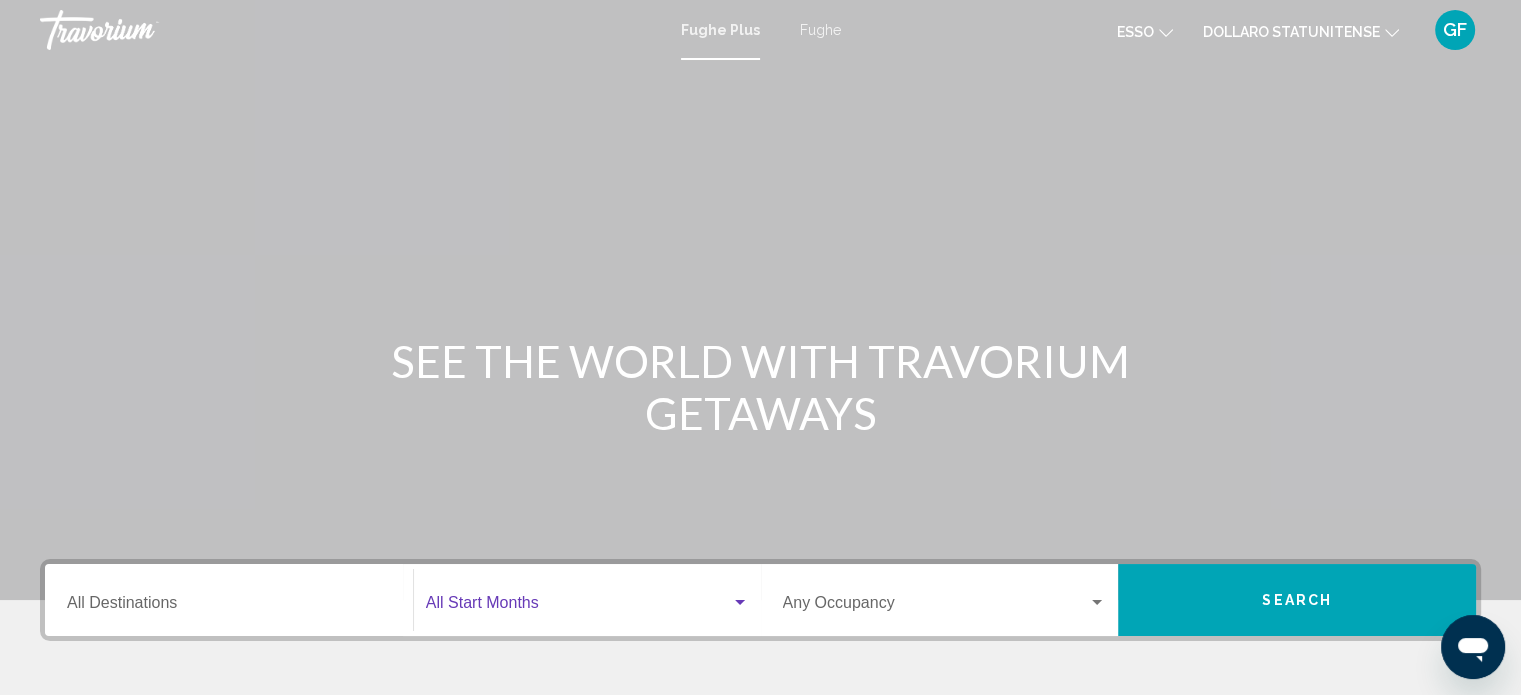 click at bounding box center [578, 607] 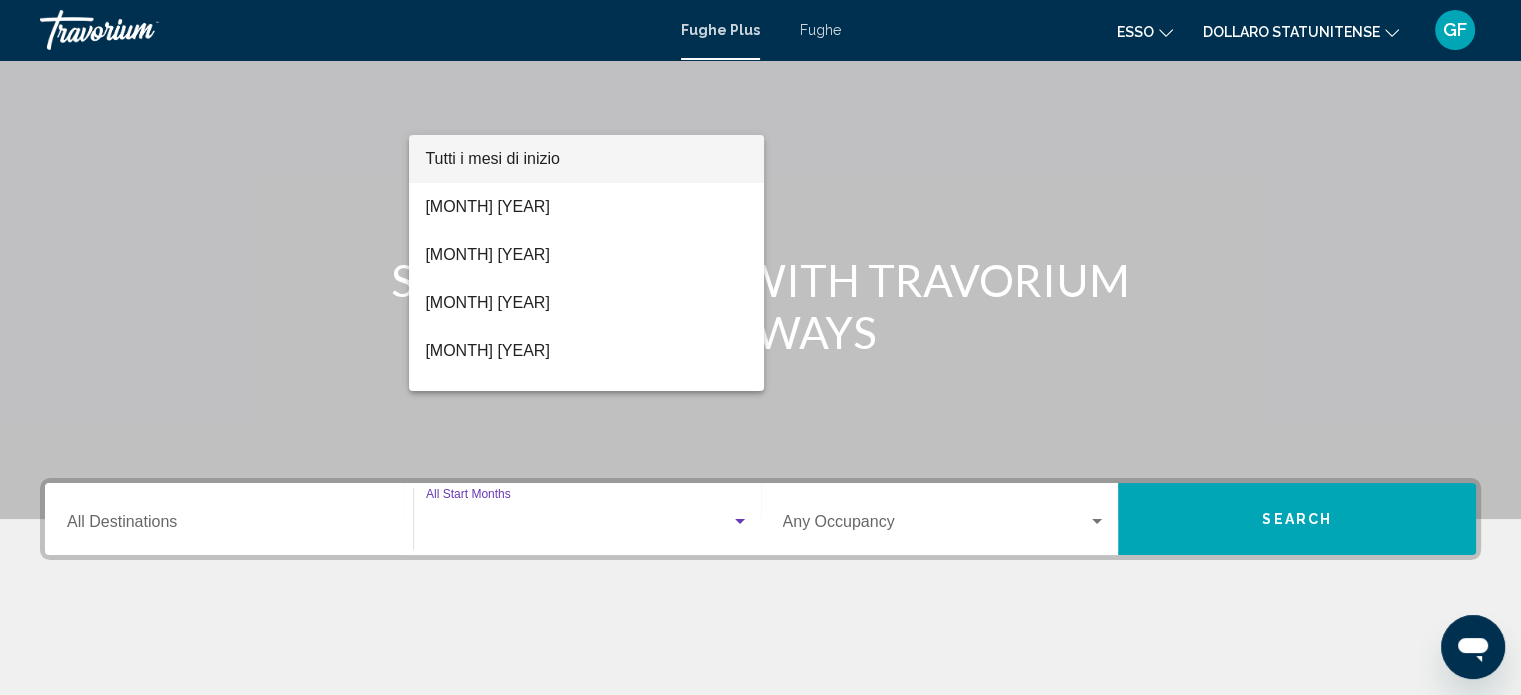 scroll, scrollTop: 390, scrollLeft: 0, axis: vertical 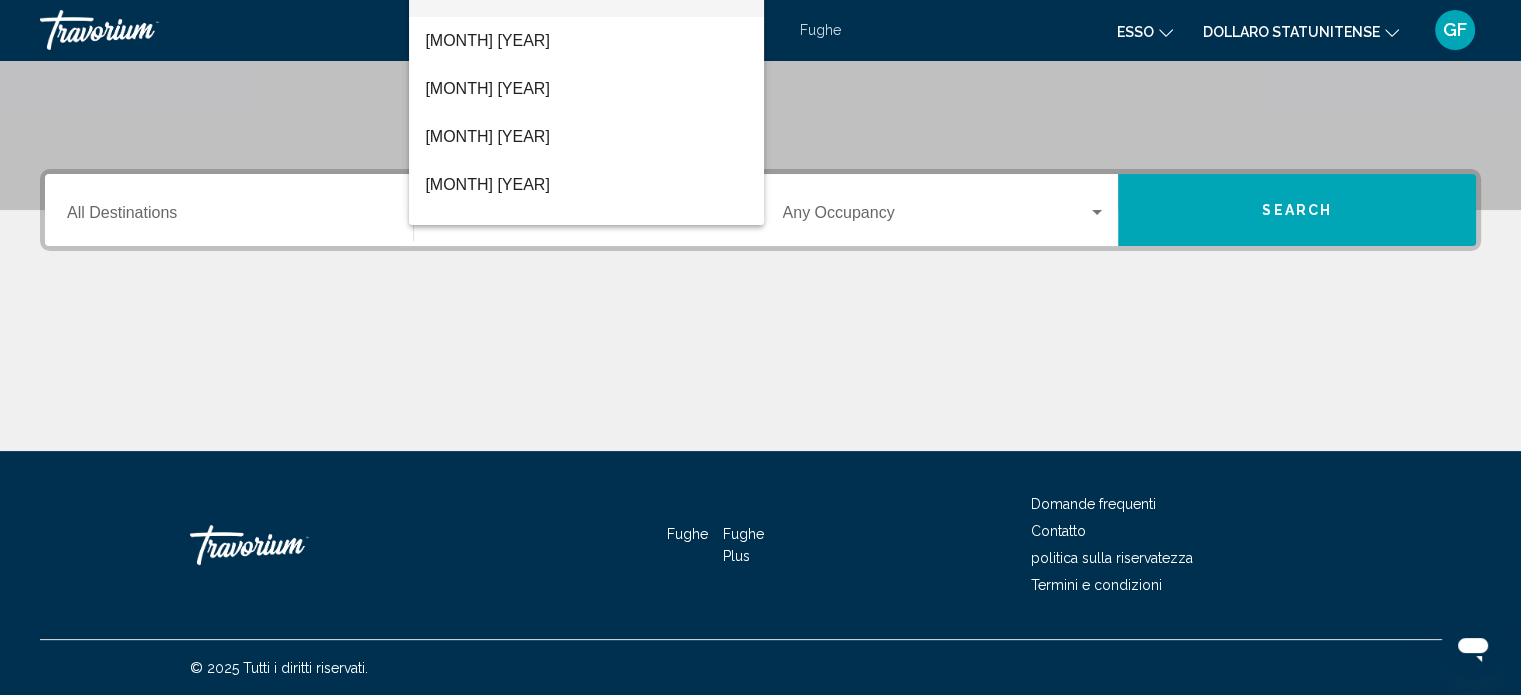 click at bounding box center (760, 347) 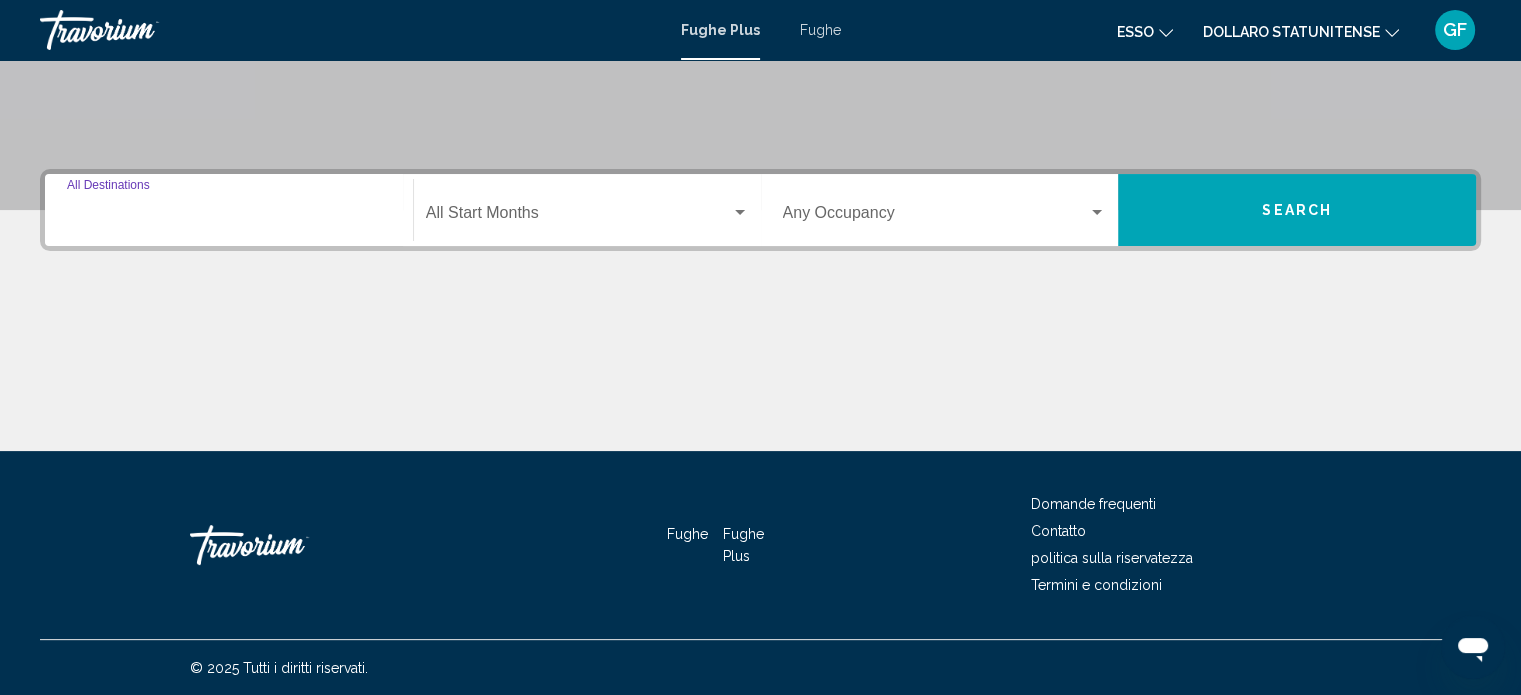 click on "Destination All Destinations" at bounding box center (229, 217) 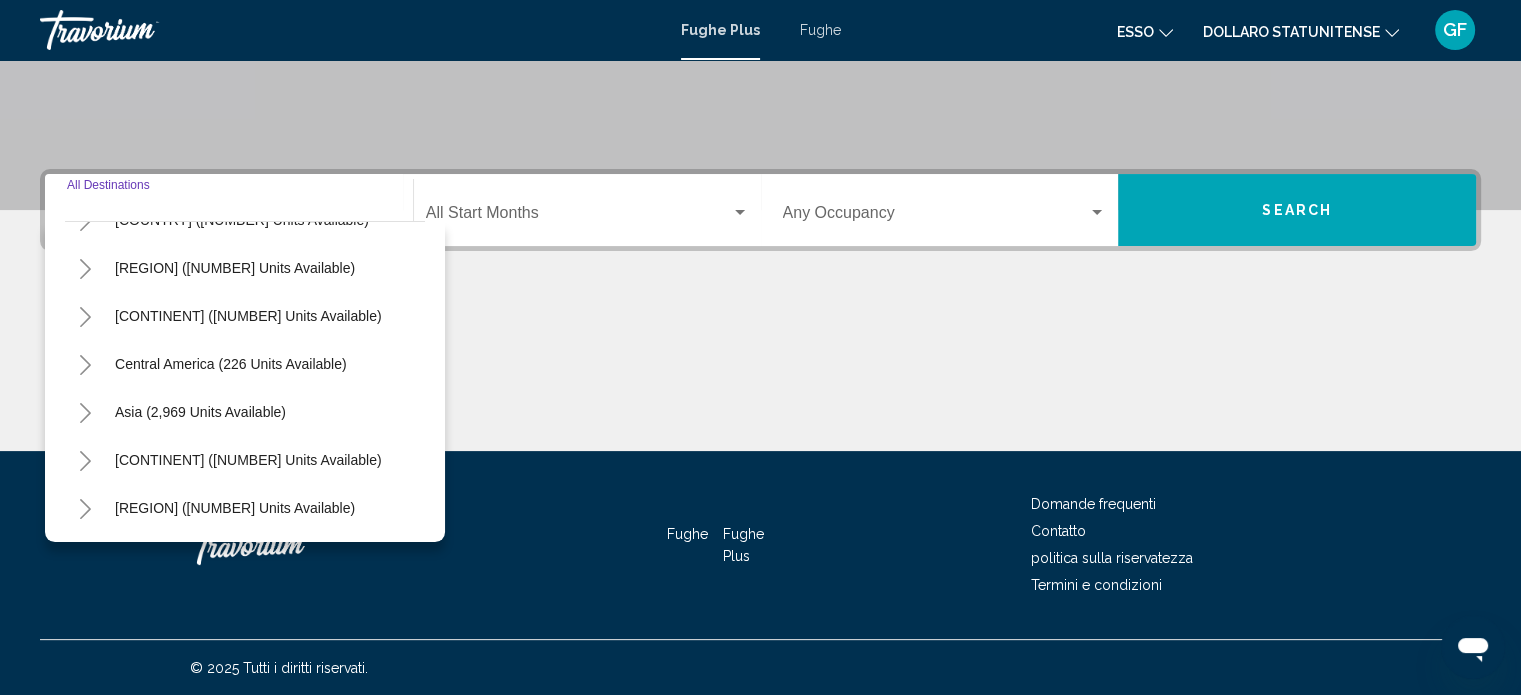 scroll, scrollTop: 39, scrollLeft: 0, axis: vertical 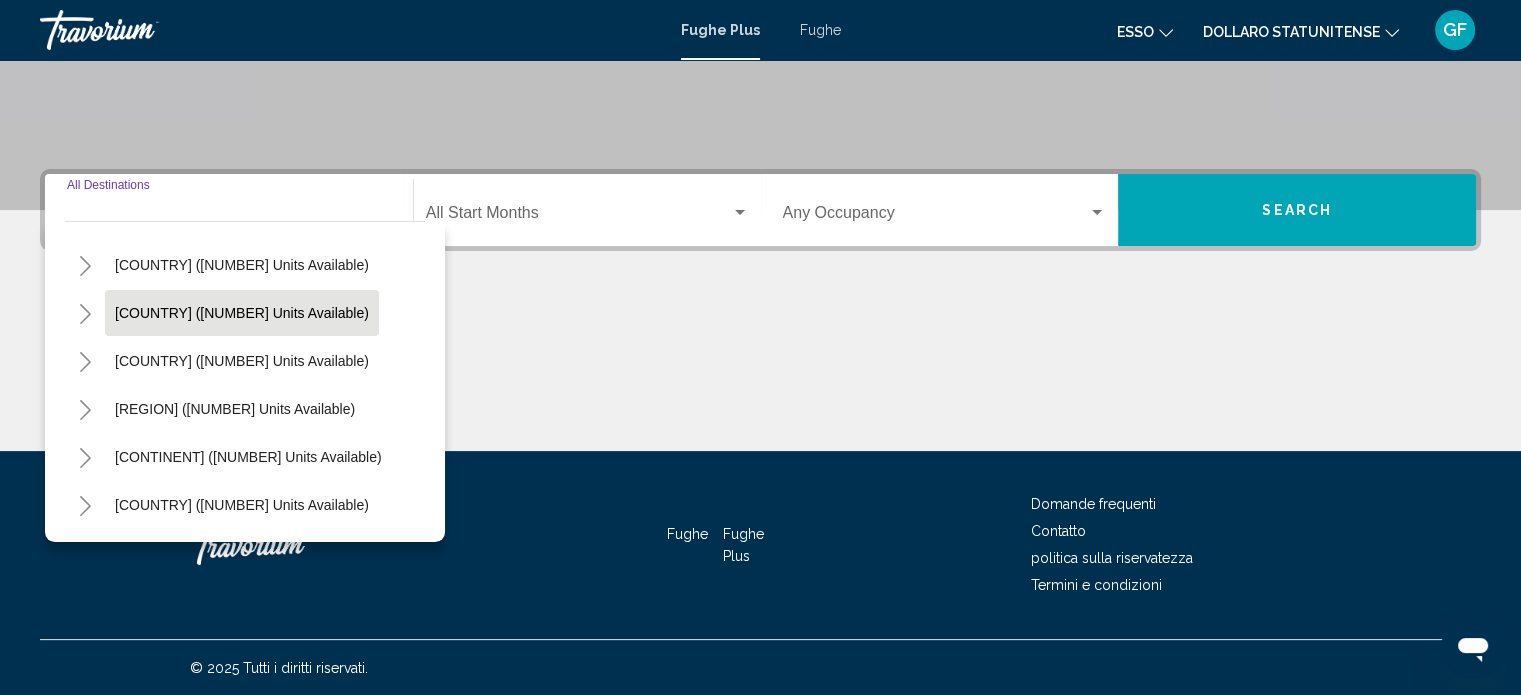 click on "Mexico (3,130 units available)" at bounding box center (242, 265) 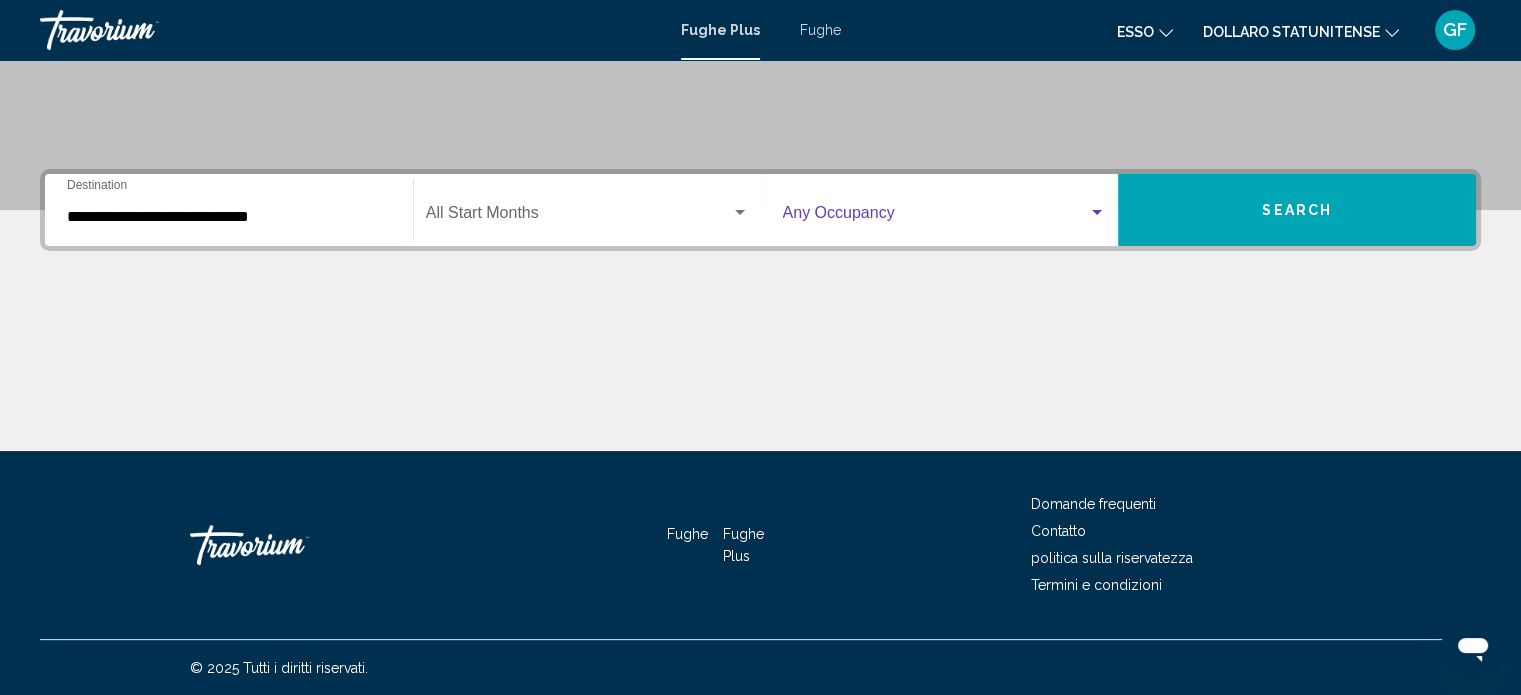click at bounding box center (936, 217) 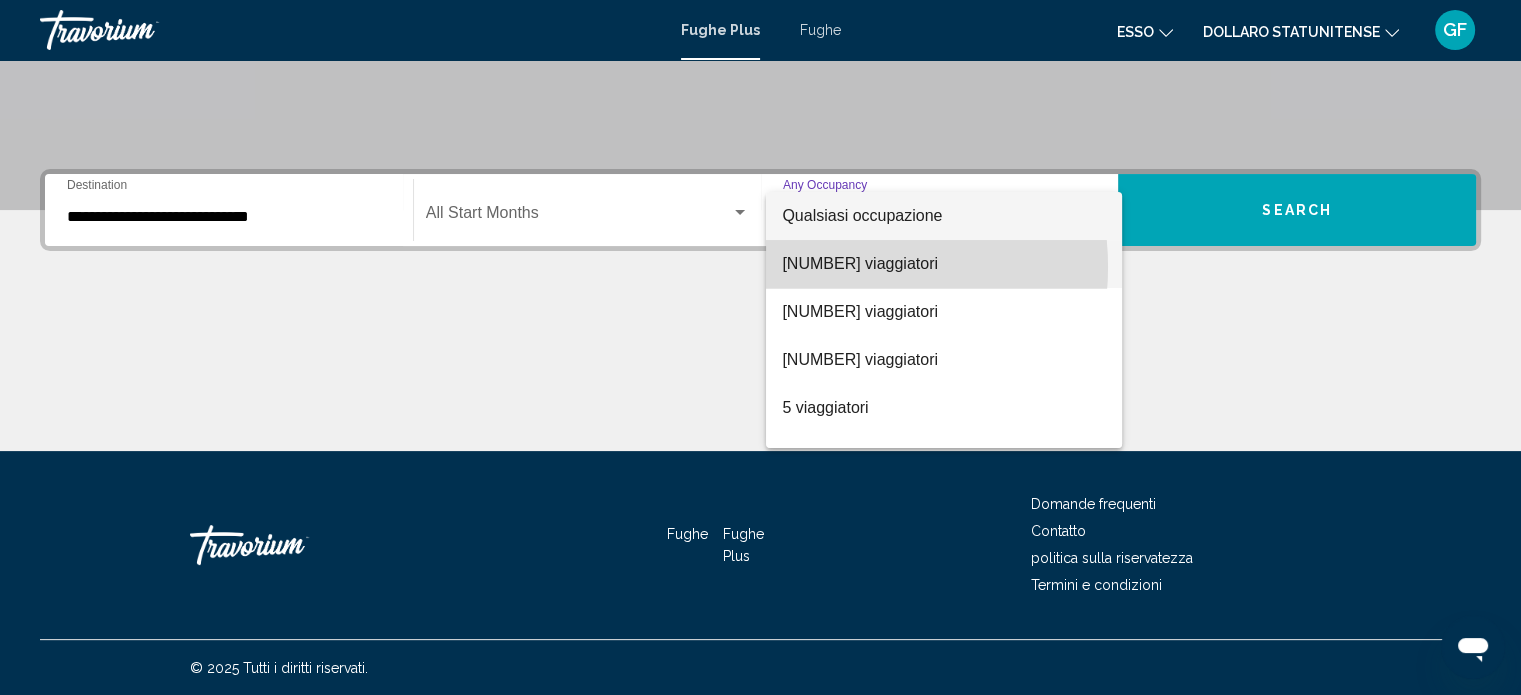 click on "2 viaggiatori" at bounding box center [860, 263] 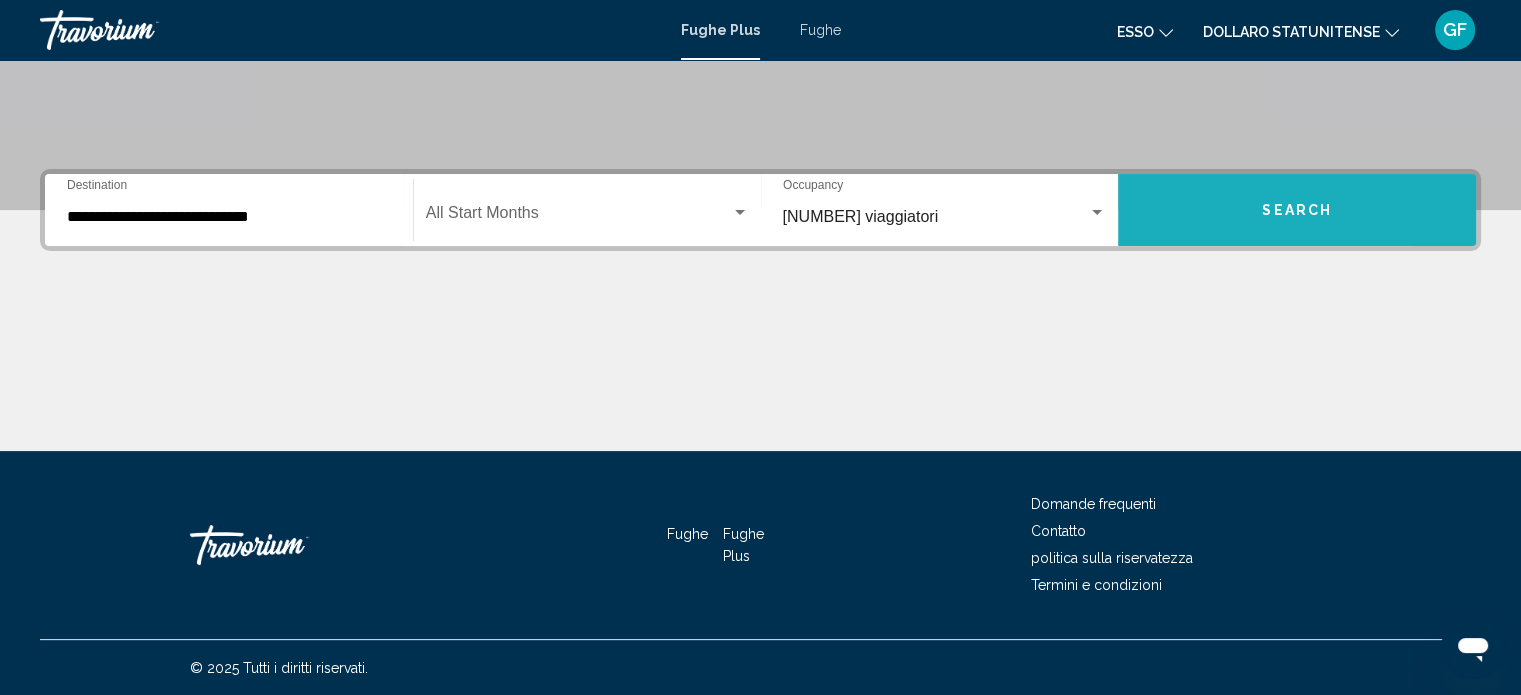 click on "Search" at bounding box center (1297, 210) 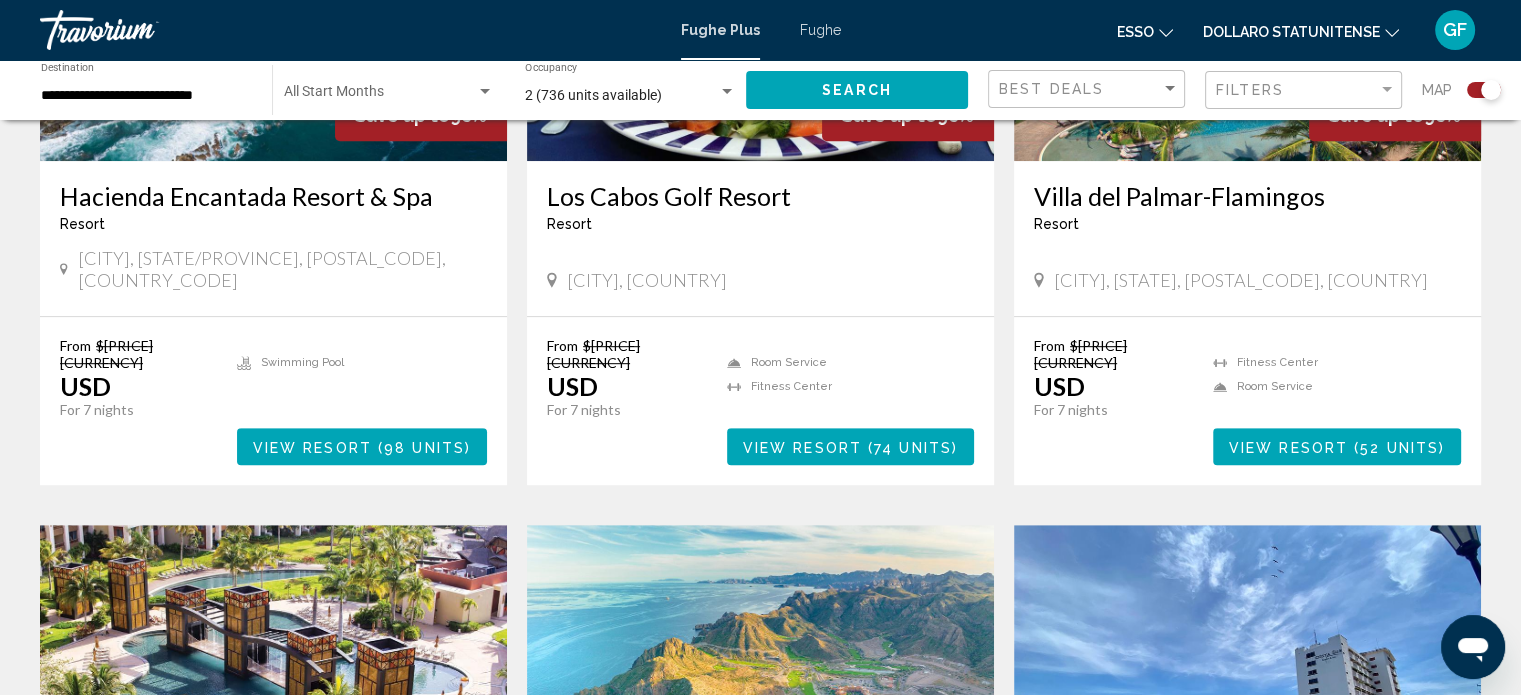 scroll, scrollTop: 1000, scrollLeft: 0, axis: vertical 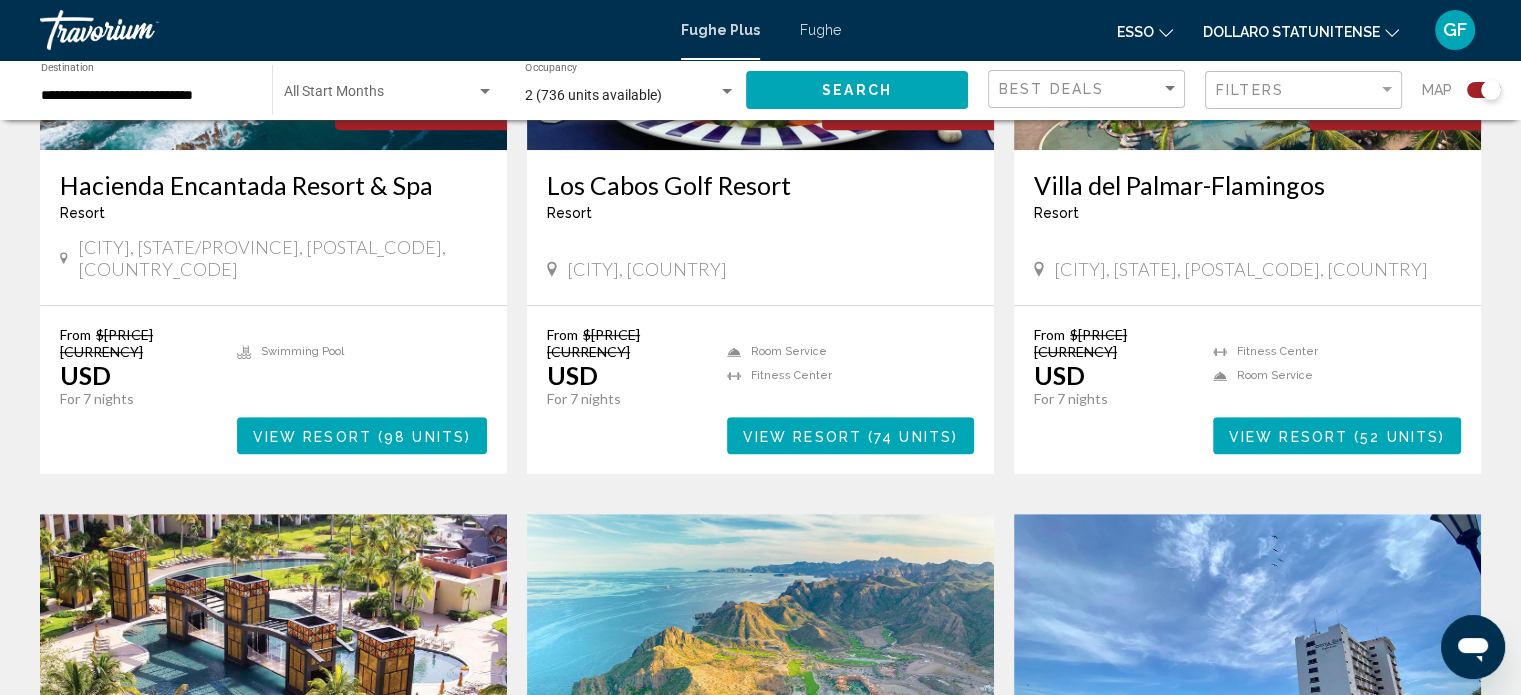 click on "View Resort    ( 98 units )" at bounding box center (362, 435) 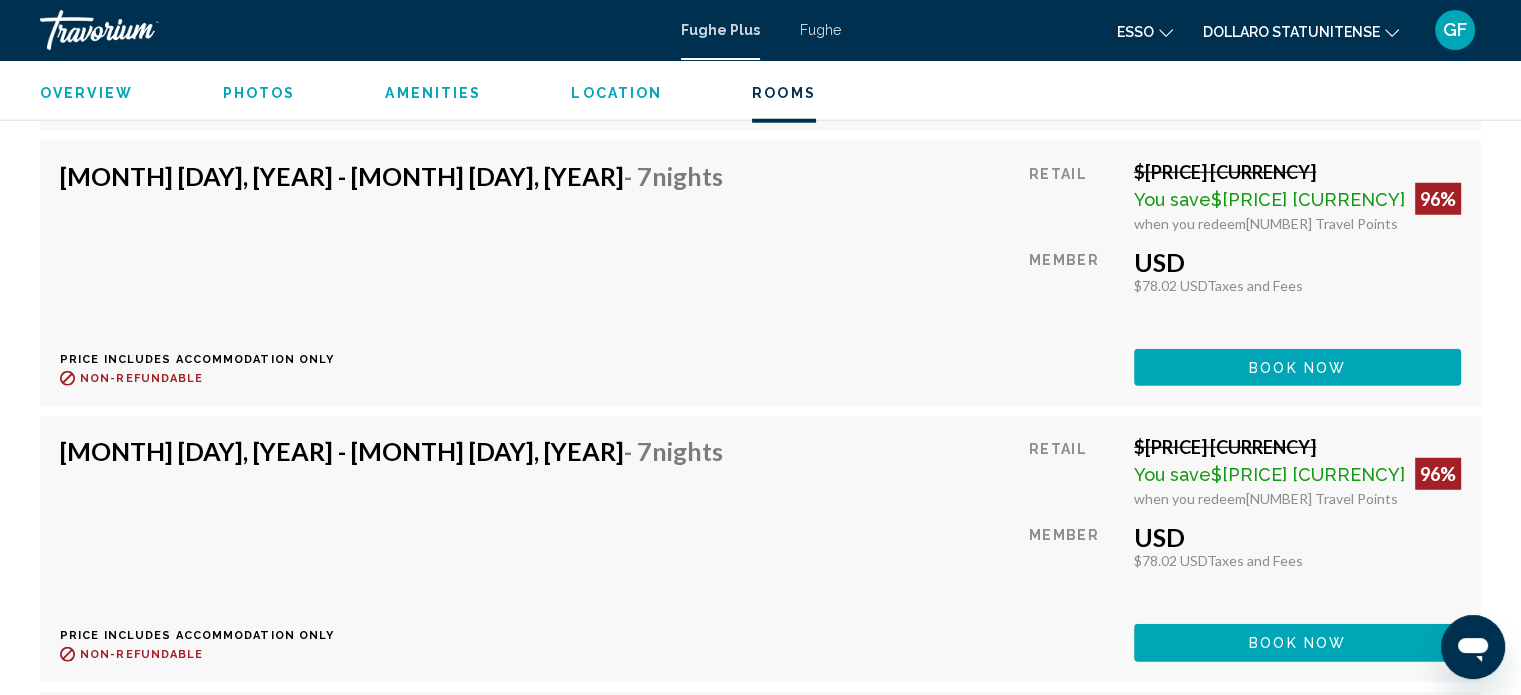 scroll, scrollTop: 5512, scrollLeft: 0, axis: vertical 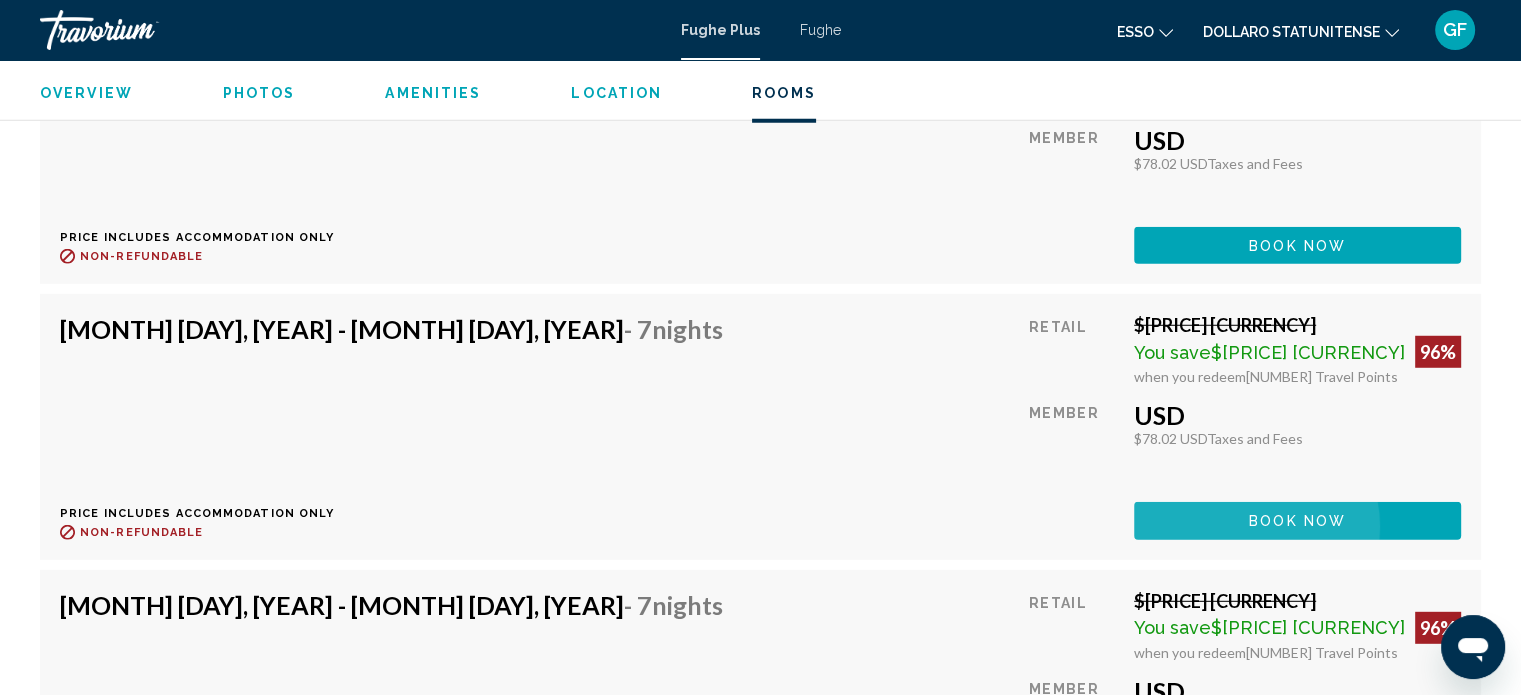 click on "Book now" at bounding box center [1297, 522] 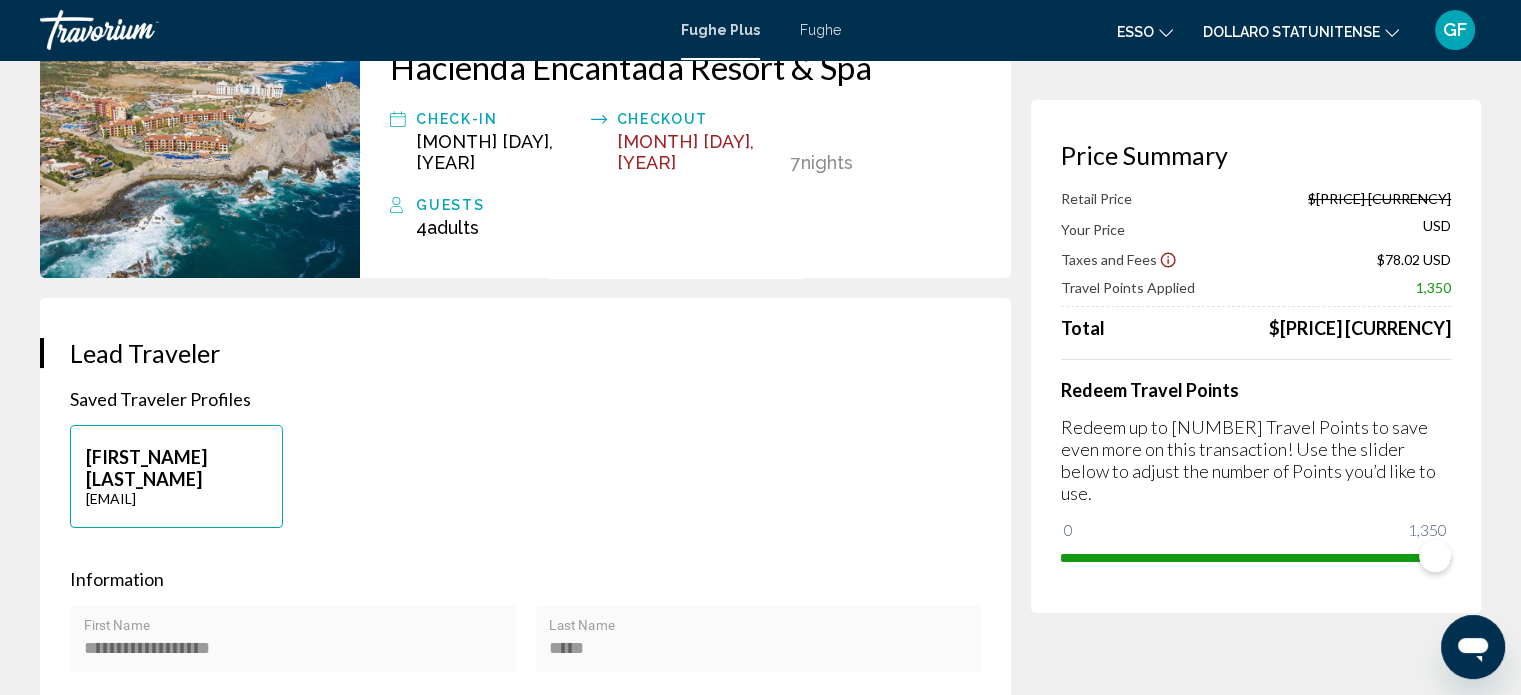 scroll, scrollTop: 0, scrollLeft: 0, axis: both 